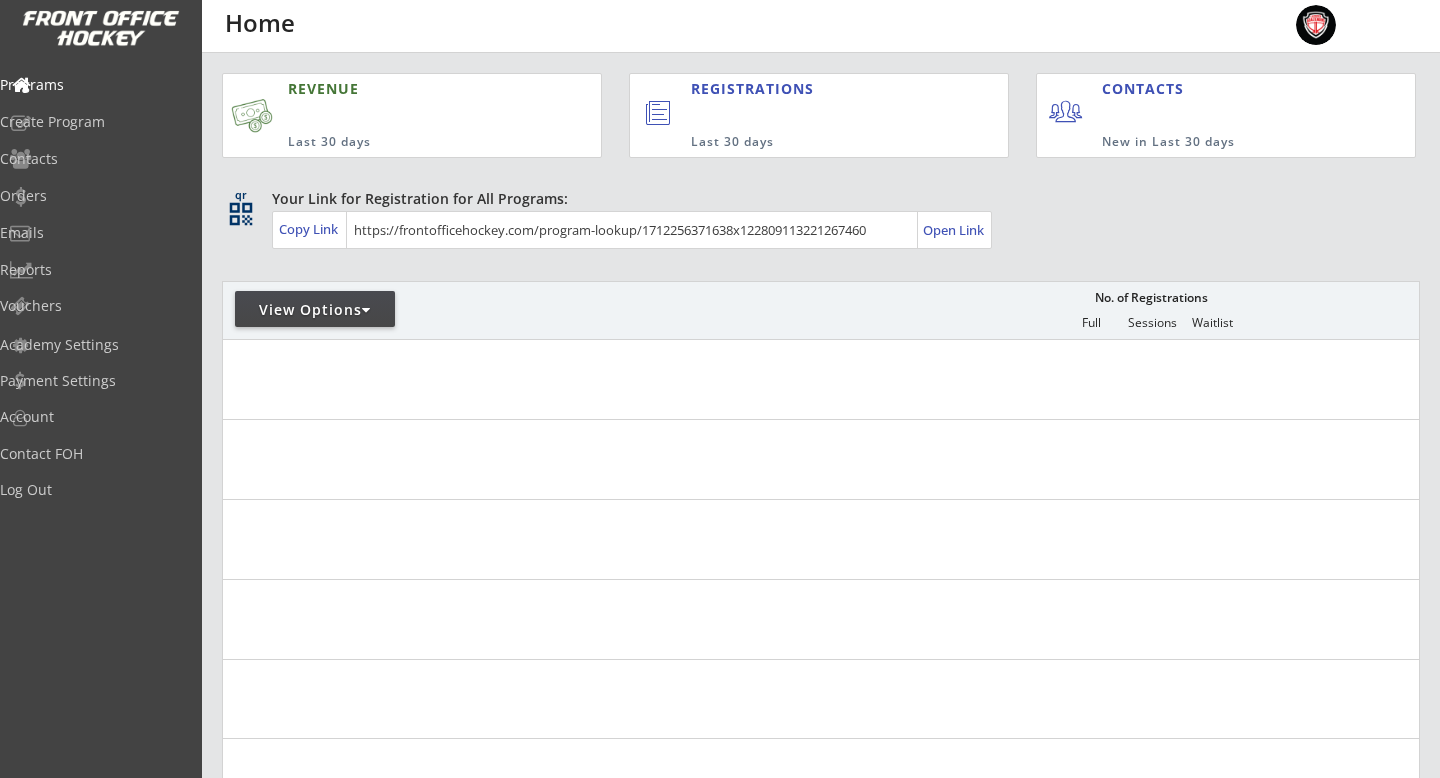 scroll, scrollTop: 0, scrollLeft: 0, axis: both 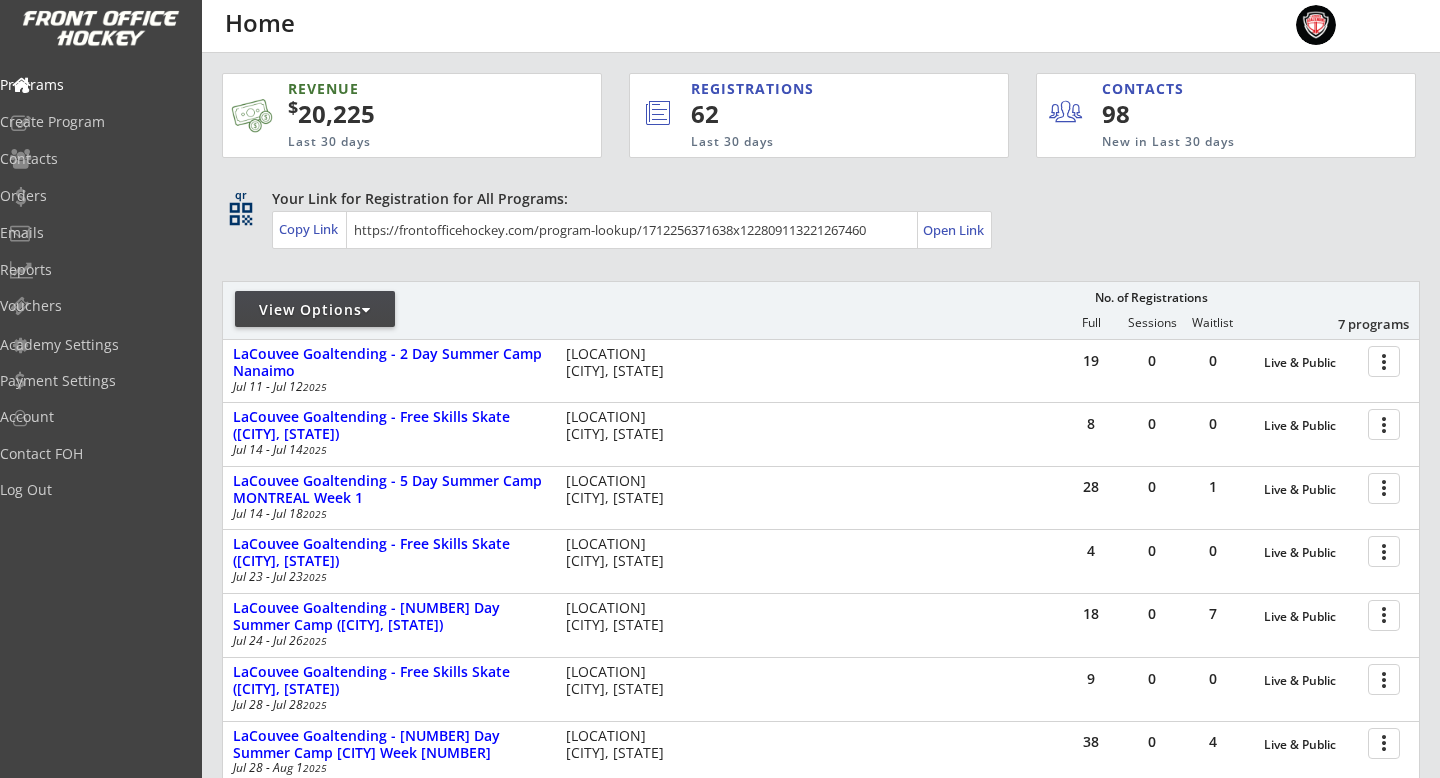 click on "View Options" at bounding box center (315, 310) 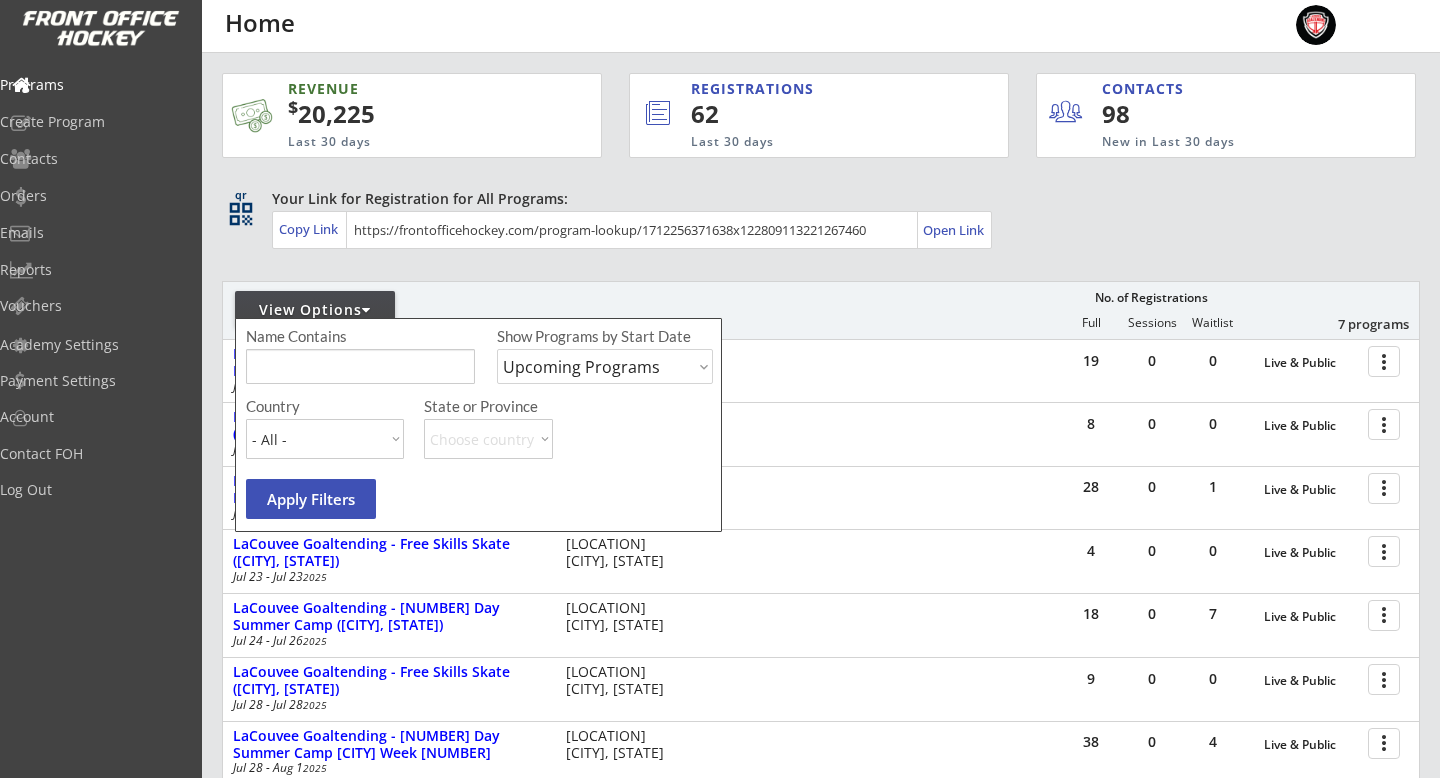 click on "Upcoming Programs Past Programs Specific Date Range" at bounding box center (605, 366) 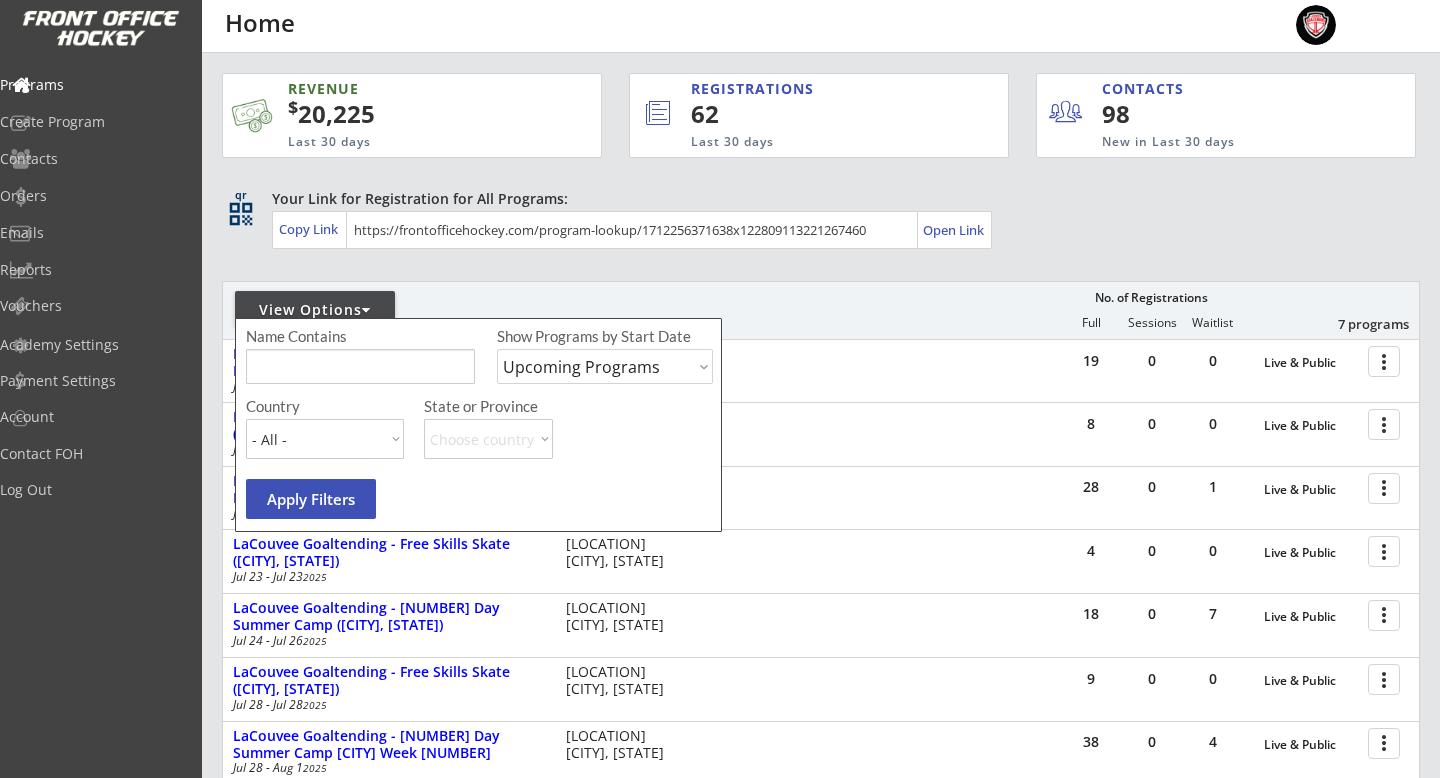 select on ""Past Programs"" 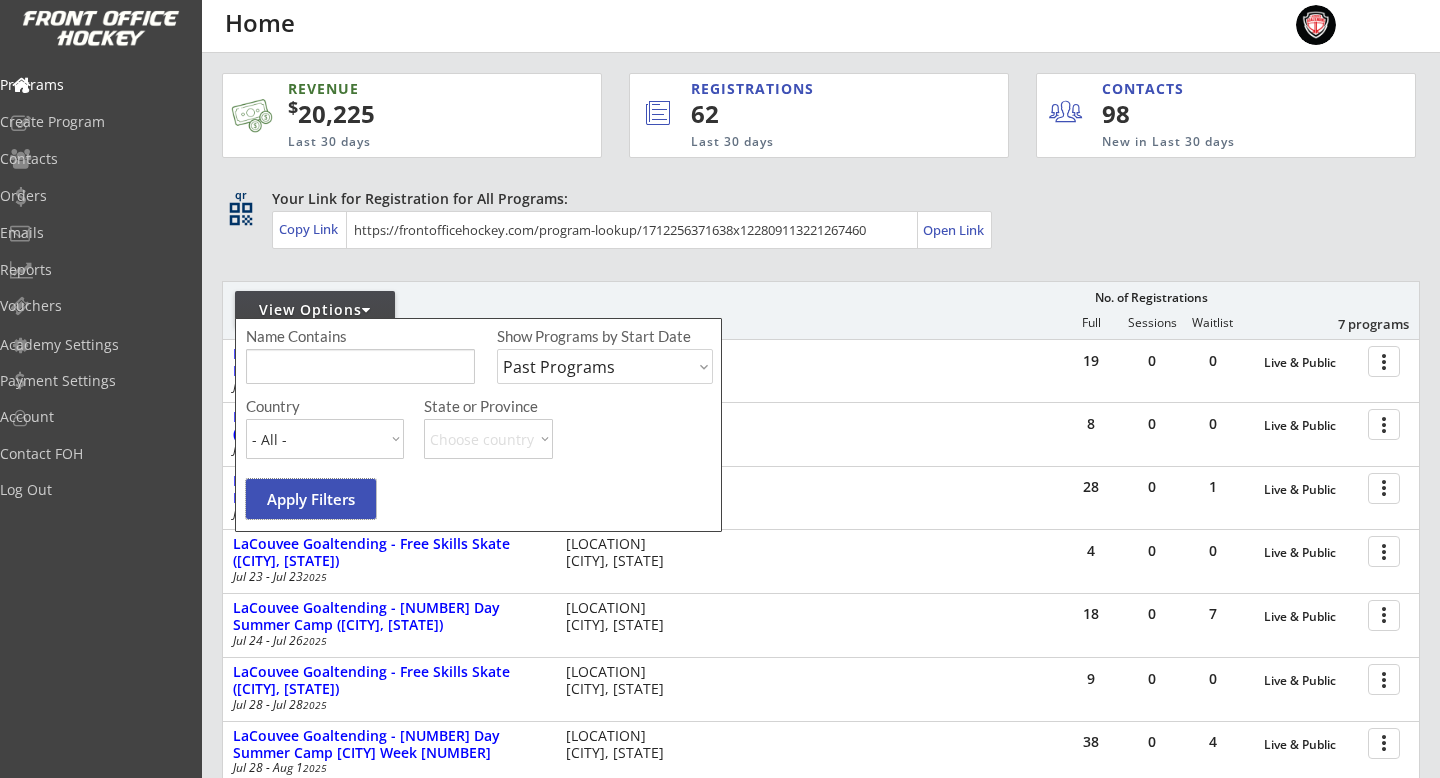 click on "Apply Filters" at bounding box center (311, 499) 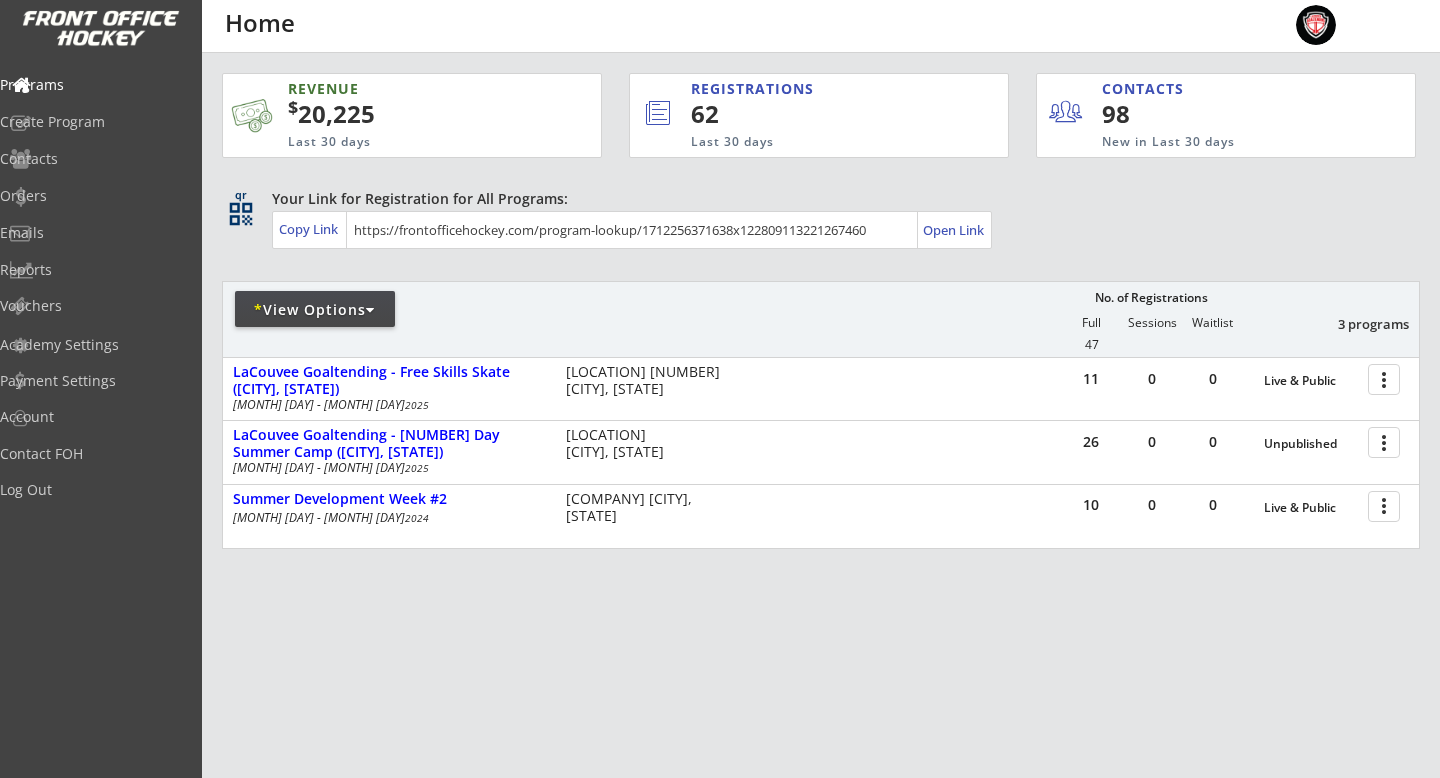 click on "*  View Options   No. of Registrations Full Sessions Waitlist 3 programs 47" at bounding box center [412, 115] 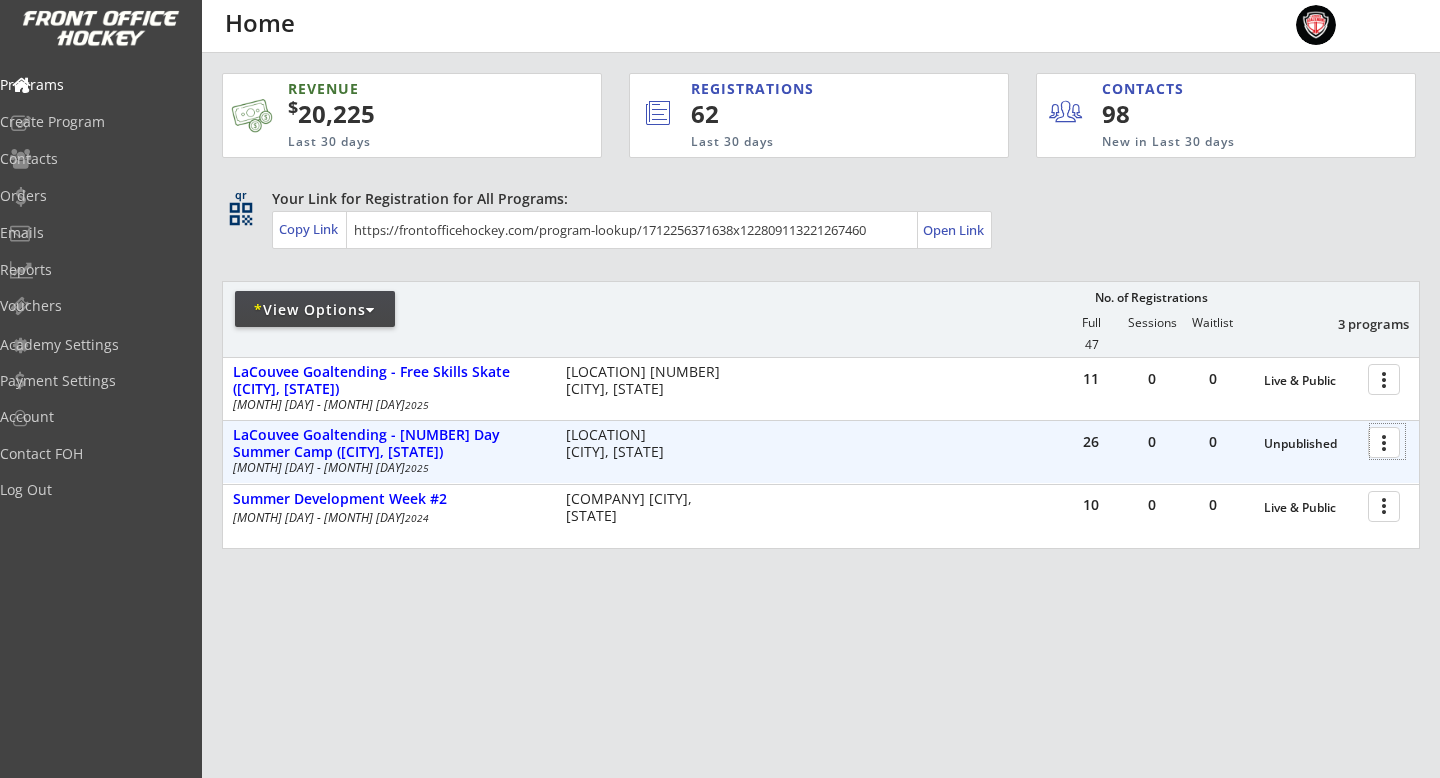 click at bounding box center [1387, 441] 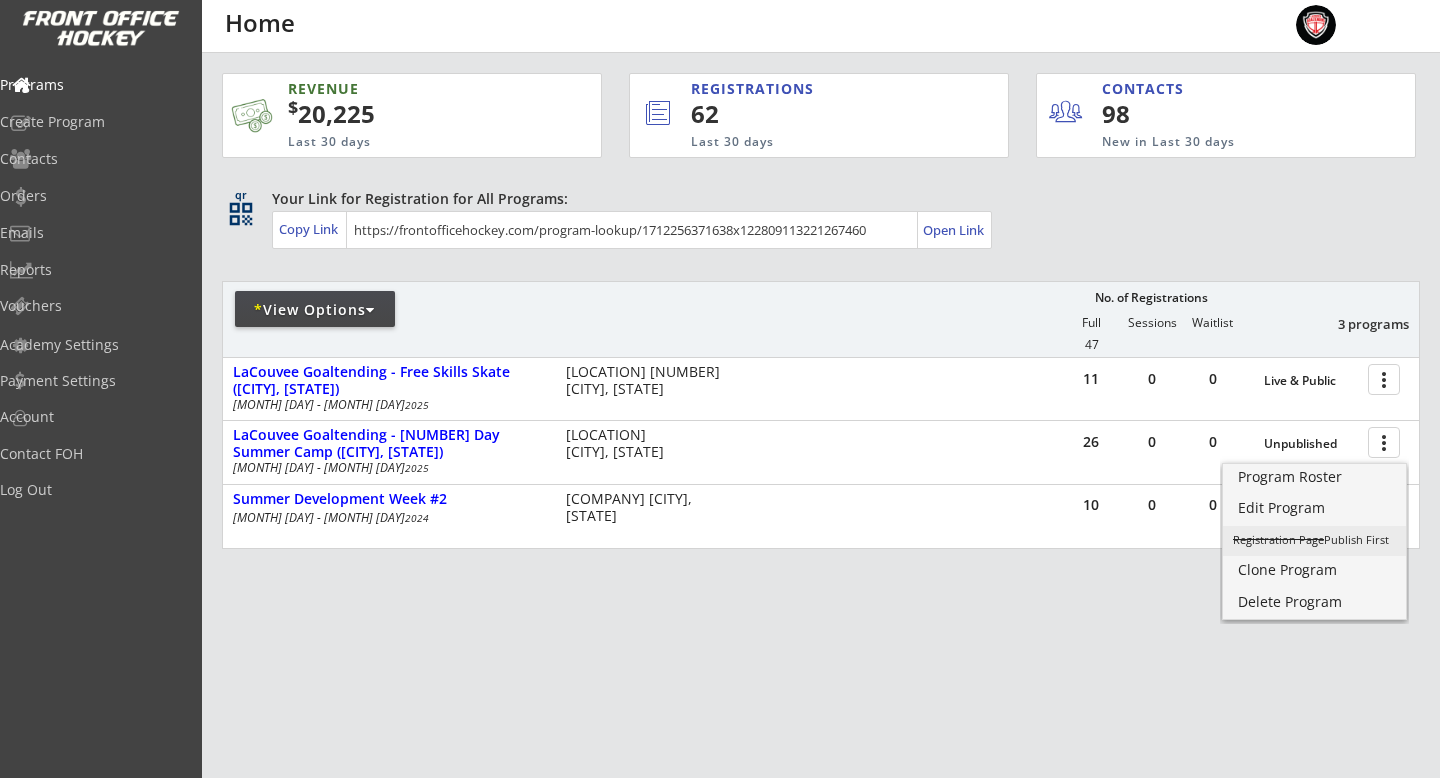 click on "Registration Page" at bounding box center [1278, 539] 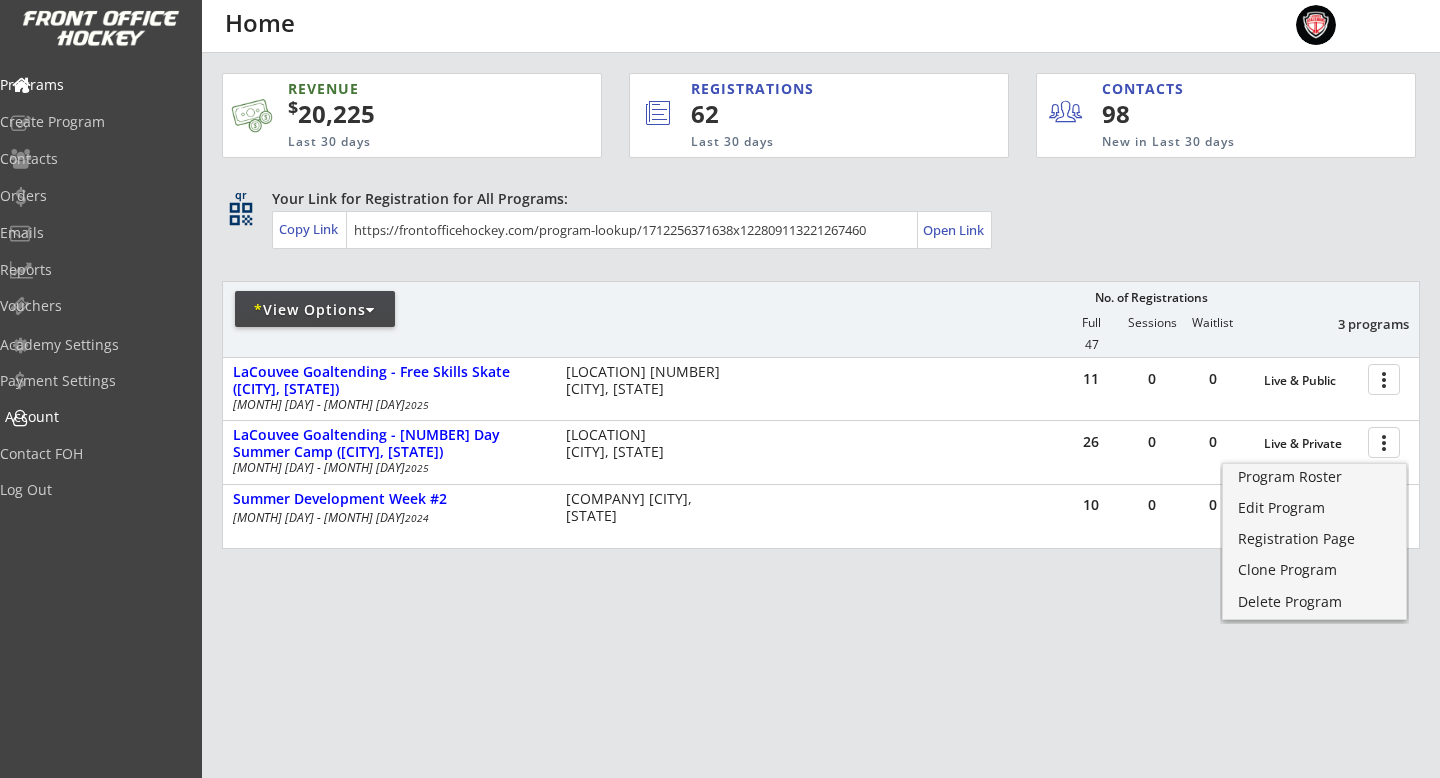 click on "Account" at bounding box center [95, 85] 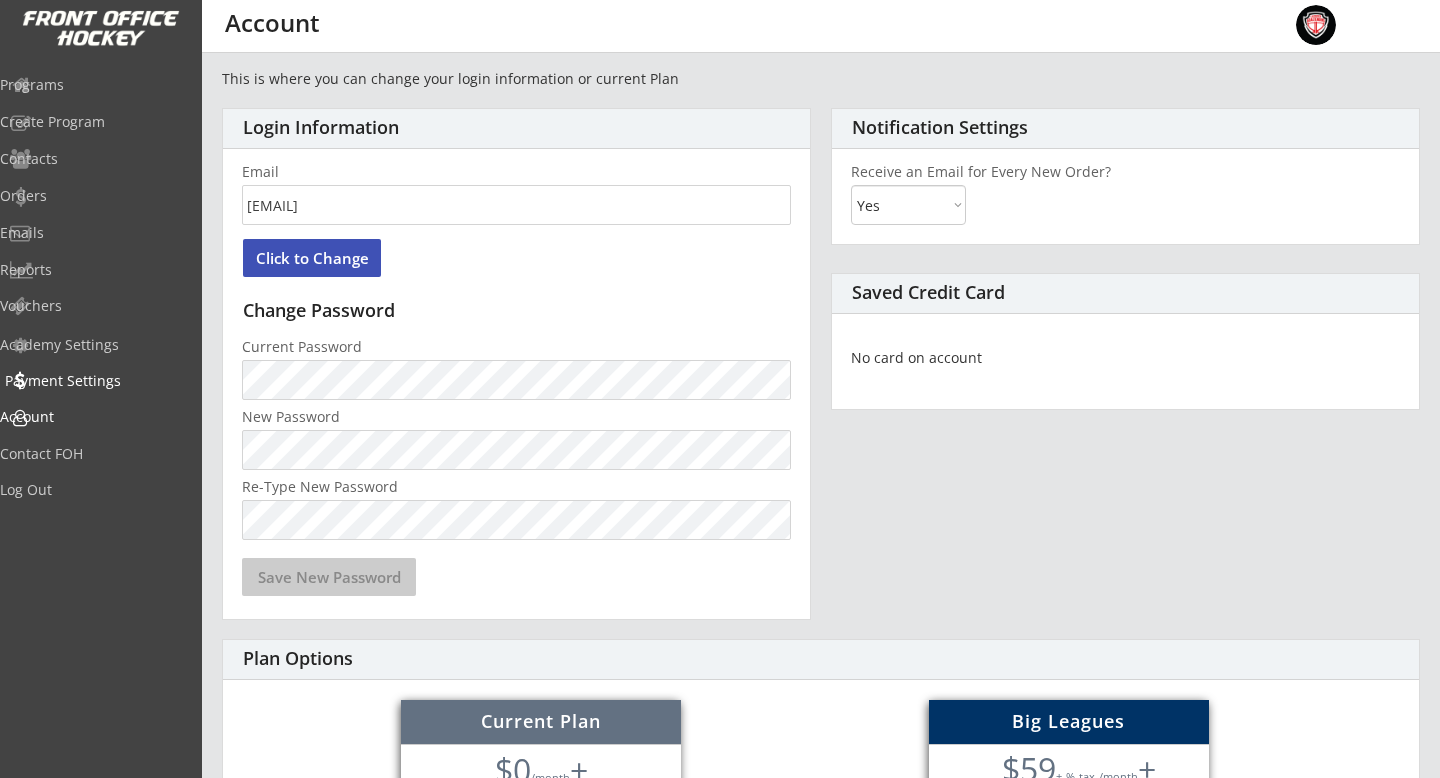 click on "Payment Settings" at bounding box center (95, 85) 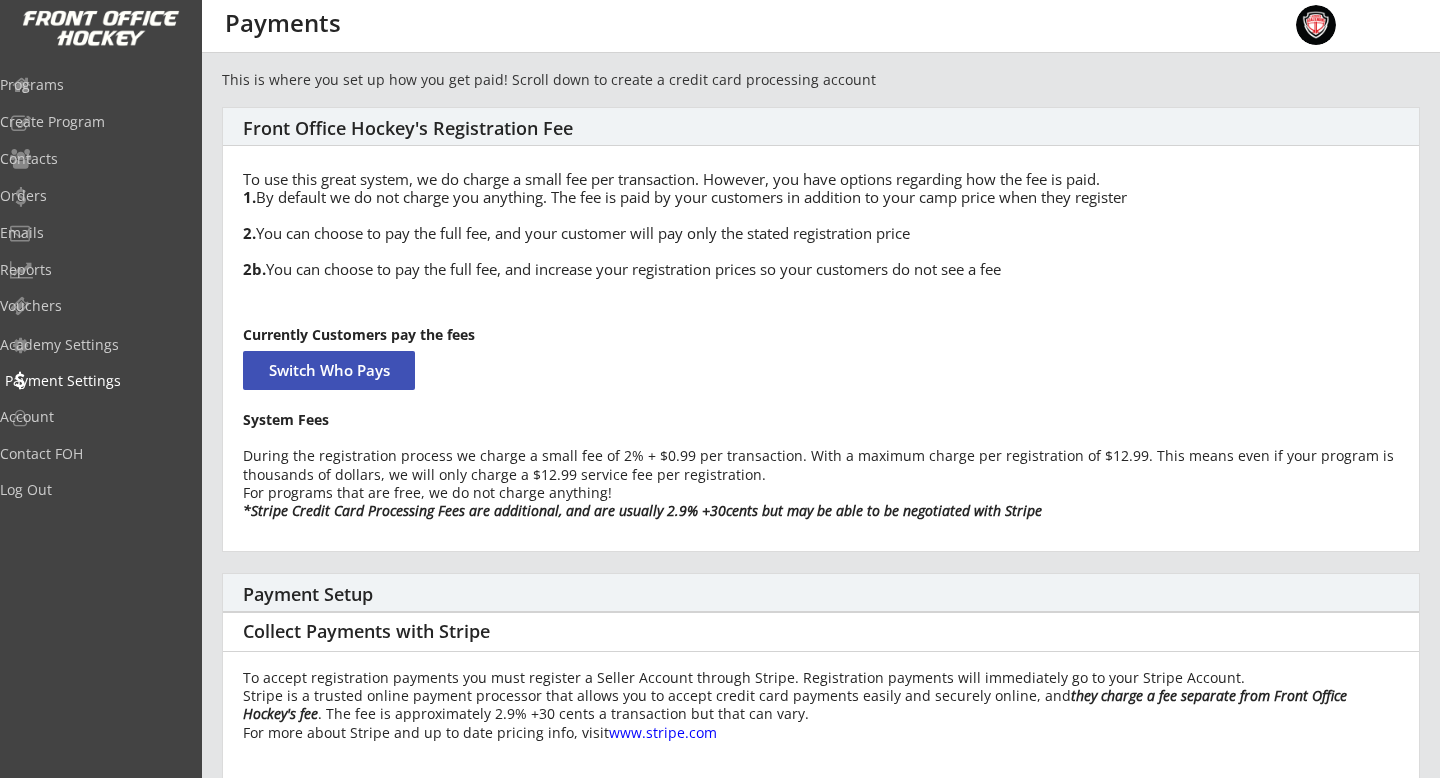 click on "Academy Settings" at bounding box center [95, 86] 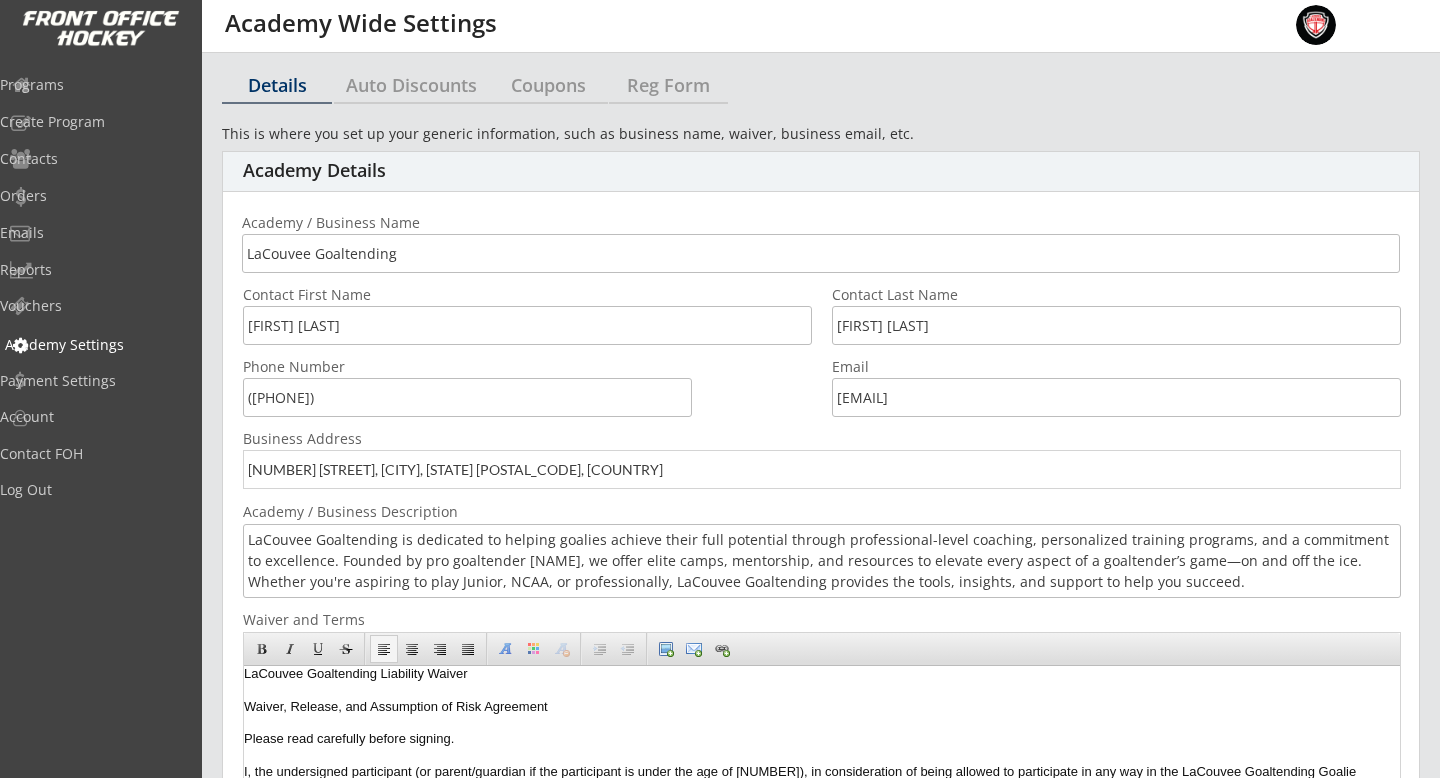 scroll, scrollTop: 0, scrollLeft: 0, axis: both 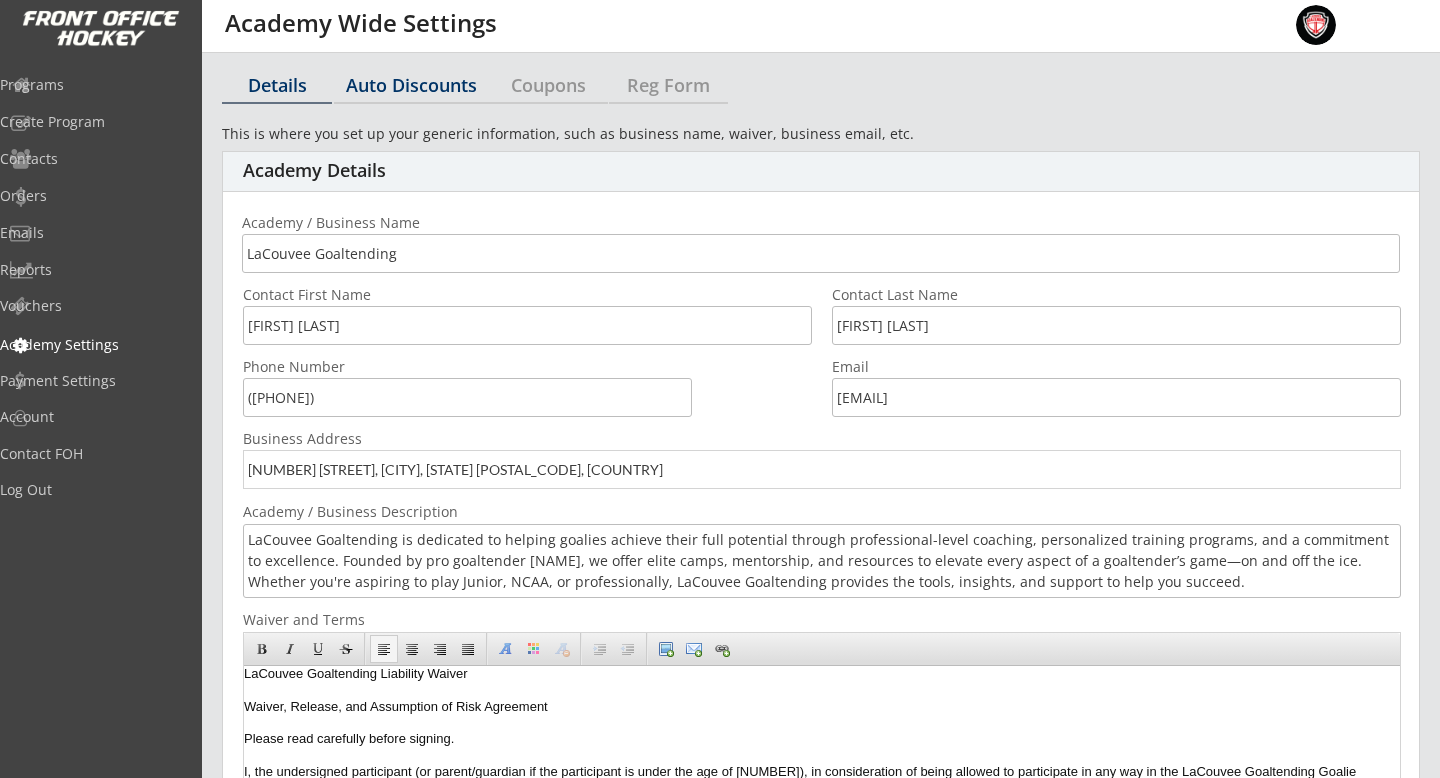 click on "Coupons" at bounding box center [0, 0] 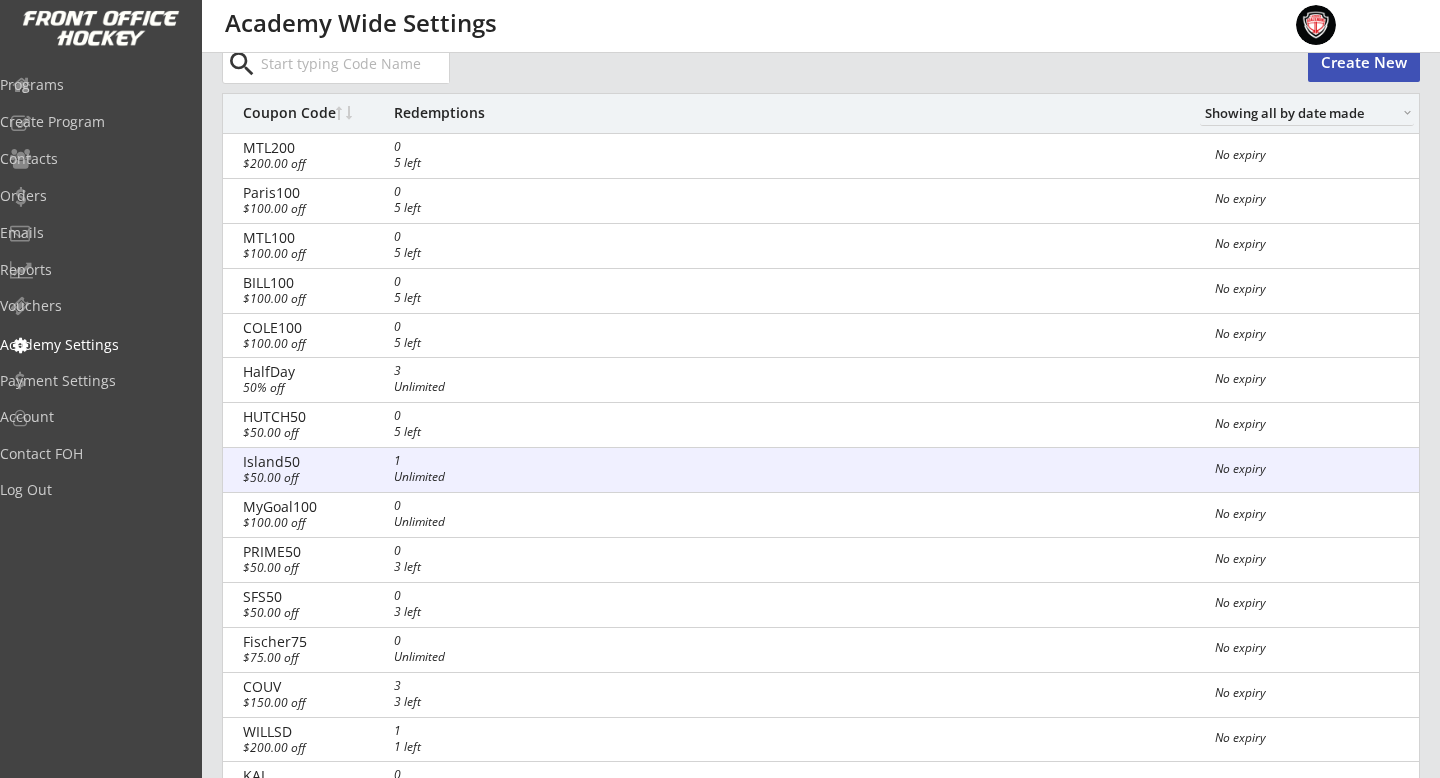 scroll, scrollTop: 126, scrollLeft: 0, axis: vertical 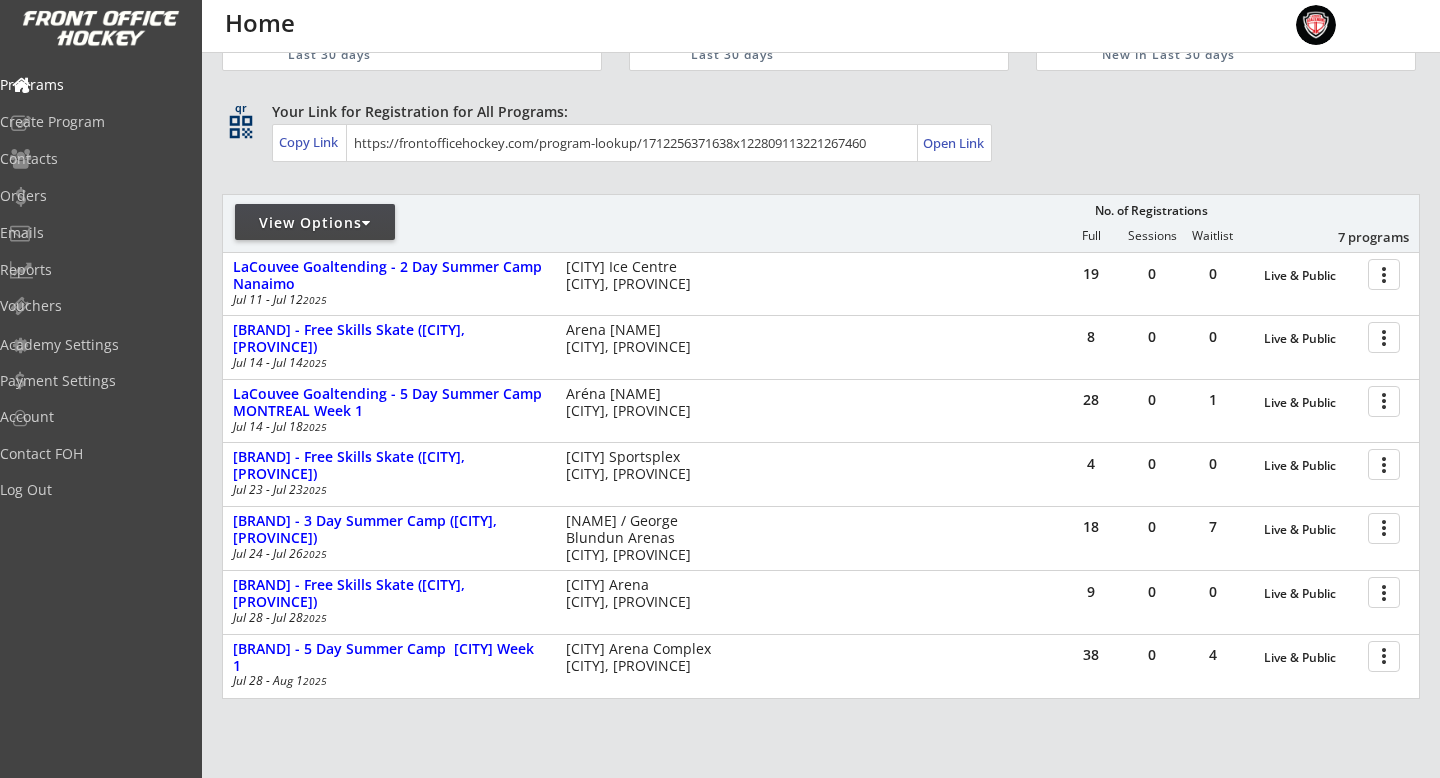 click at bounding box center [366, 223] 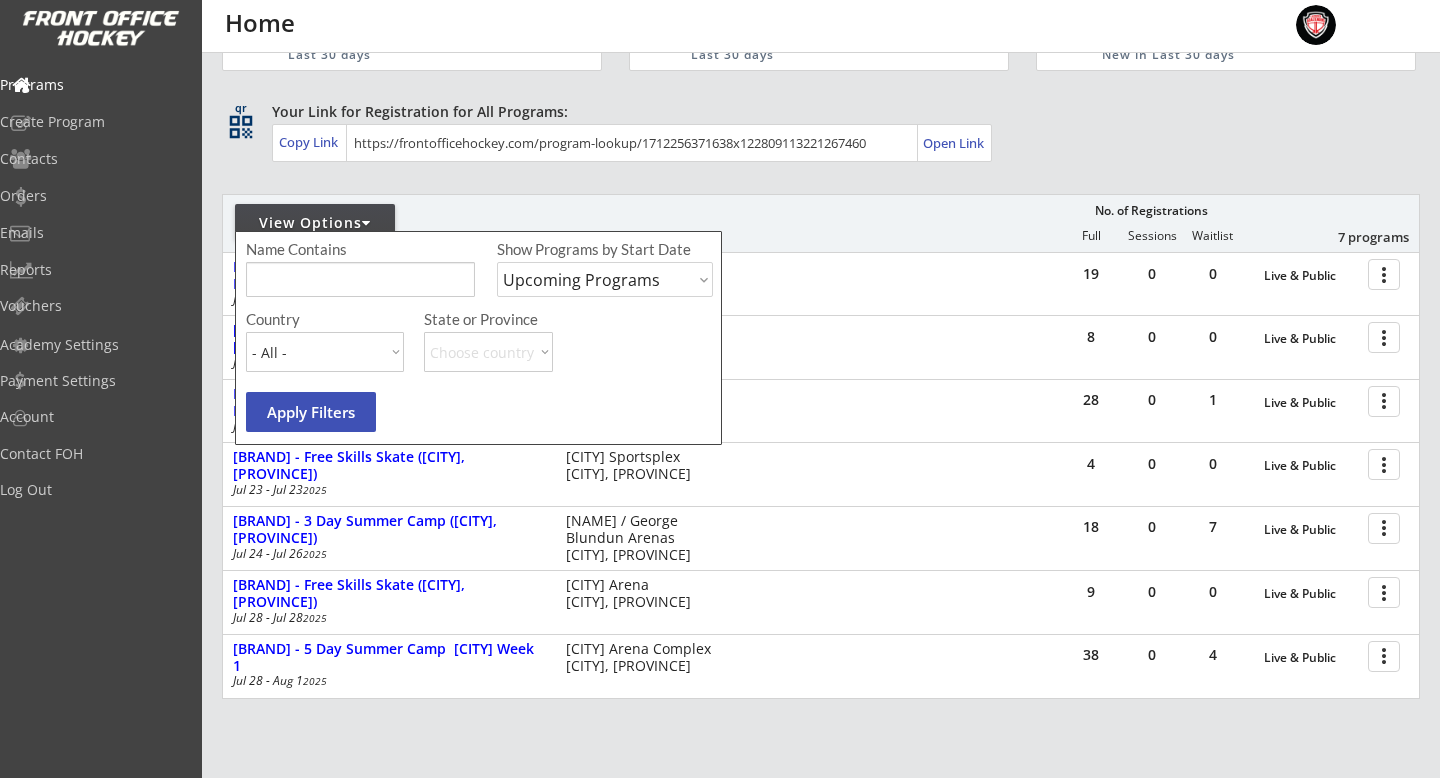 click on "Upcoming Programs Past Programs Specific Date Range" at bounding box center (605, 279) 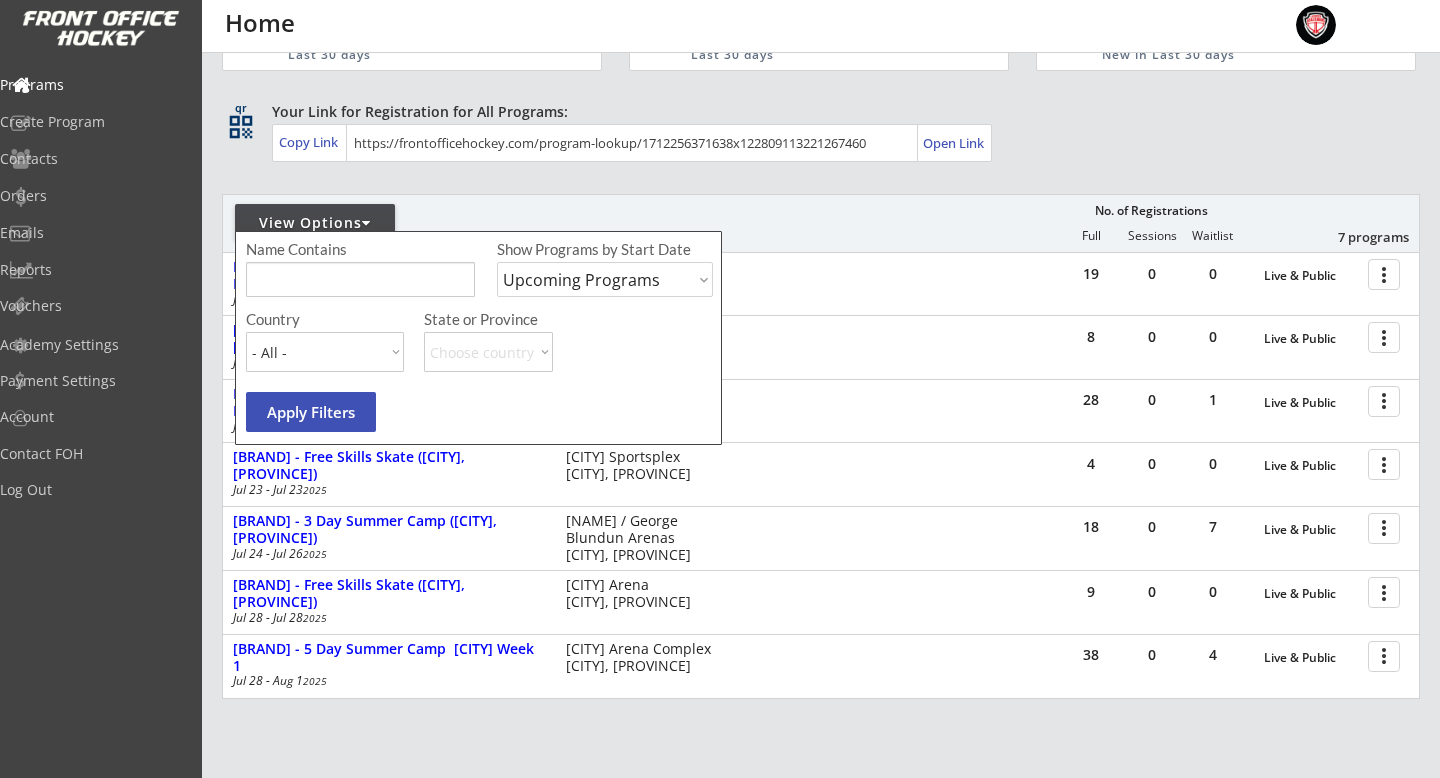 select on ""Past Programs"" 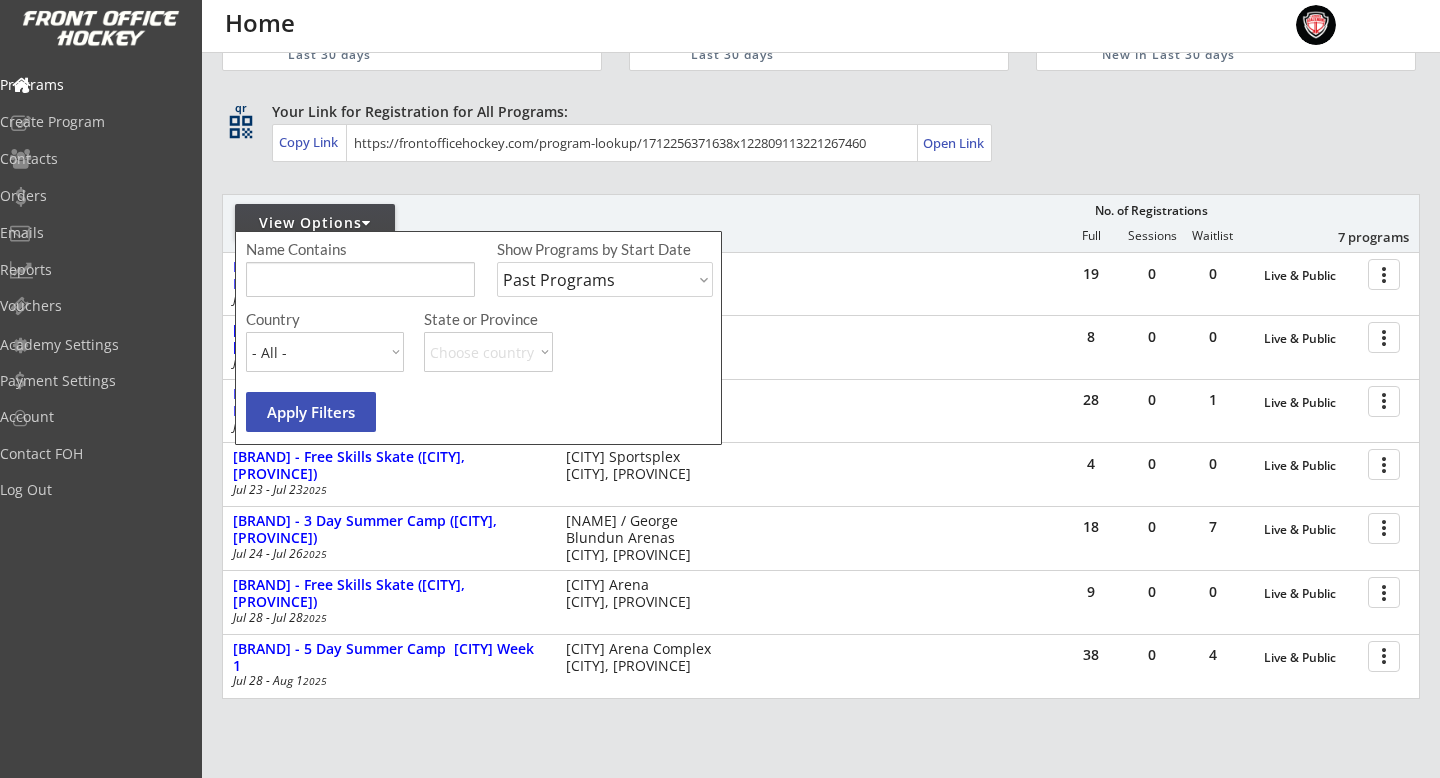 click on "Apply Filters" at bounding box center [311, 412] 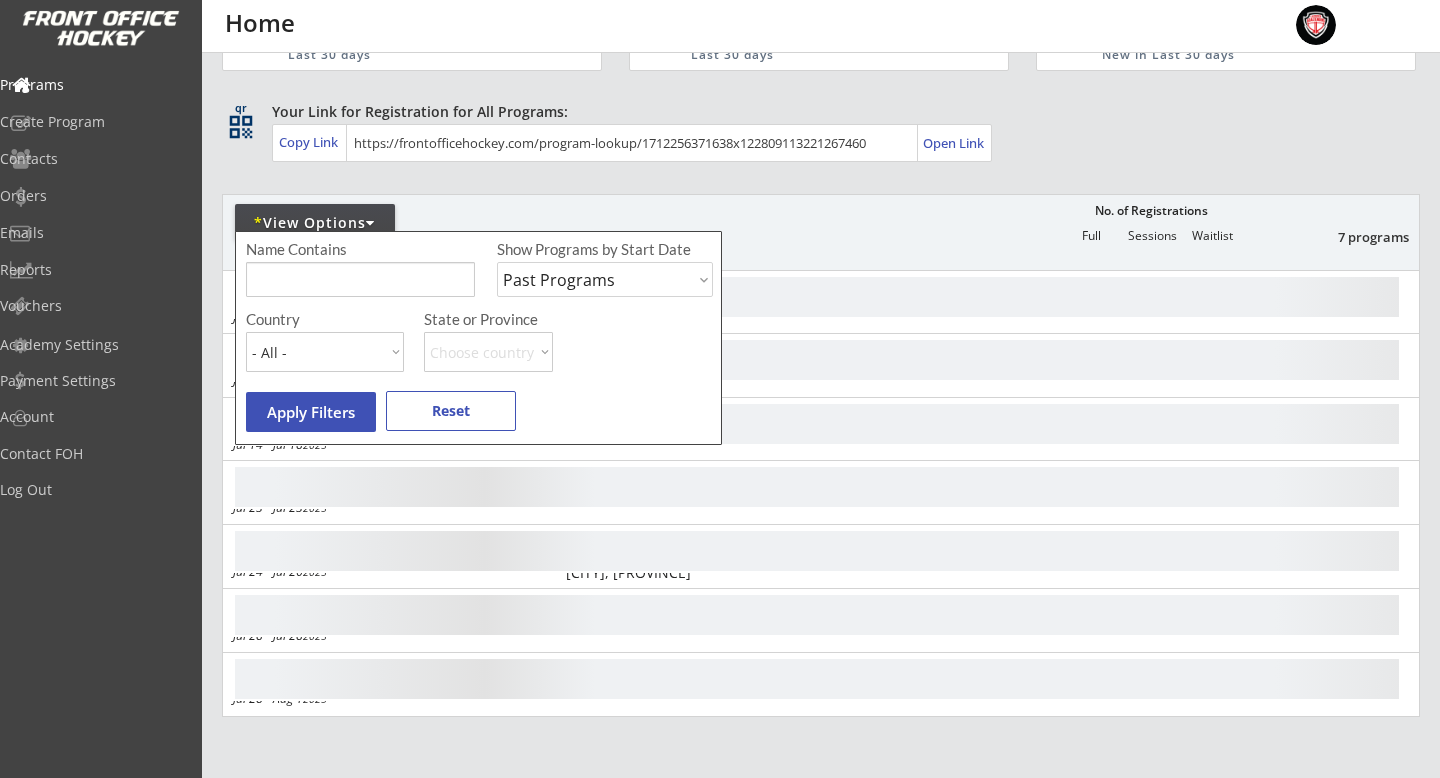 scroll, scrollTop: 7, scrollLeft: 0, axis: vertical 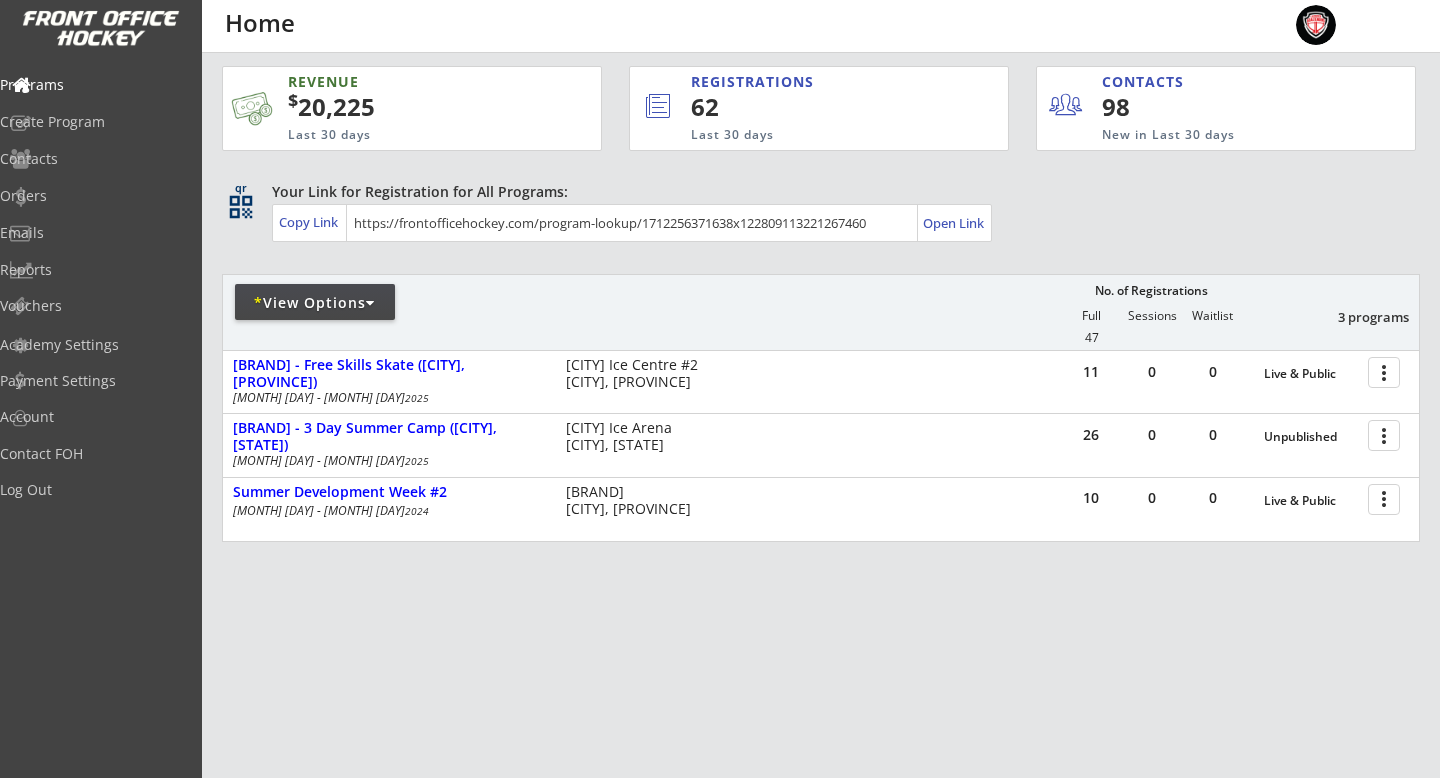 click on "REVENUE $  20,225 Last 30 days REGISTRATIONS 62 Last 30 days CONTACTS 98 New in Last 30 days qr qr_code Your Link for Registration for All Programs: Copy Link Open Link *  View Options   No. of Registrations Full Sessions Waitlist 3 programs 47
11 0 0 Live & Public more_vert LaCouvee Goaltending - Free Skills Skate (Nanaimo, BC) Jul 2 - Jul 2    2025 Nanaimo Ice Centre #2
Nanaimo, BC
26 0 0 Unpublished more_vert LaCouvee Goaltending - 3 Day Summer Camp (Columbus, Indiana)  Jun 12 - Jun 14    2025 Hamilton Ice Arena
Columbus, IN
10 0 0 Live & Public more_vert Summer Development Week #2 Jul 15 - Jul 19    2024 MyGoal Hockey
Dollard-des-Ormeaux, QC
4 0 0 Live & Public more_vert LaCouvee Goaltending - Free Skills Skate (Calgary, AB)  Jul 23 - Jul 23    2025 Northeast Sportsplex
Calgary, AB
18 0 7 Live & Public more_vert LaCouvee Goaltending - 3 Day Summer Camp (Calgary, Alberta)    Jul 24 - Jul 26    2025
9 0 0 Live & Public more_vert" at bounding box center [821, 408] 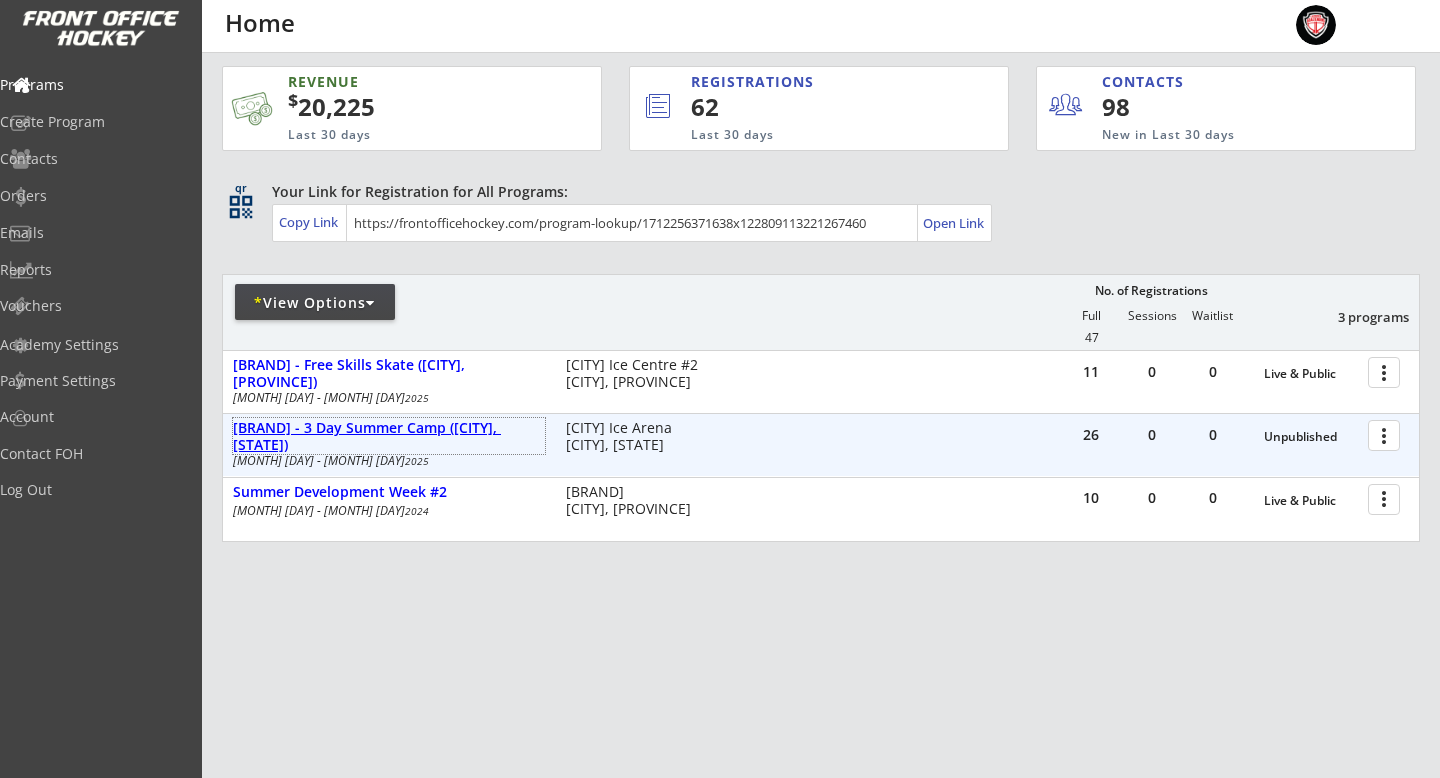 click on "LaCouvee Goaltending - 3 Day Summer Camp ([CITY], [STATE])" at bounding box center [389, 437] 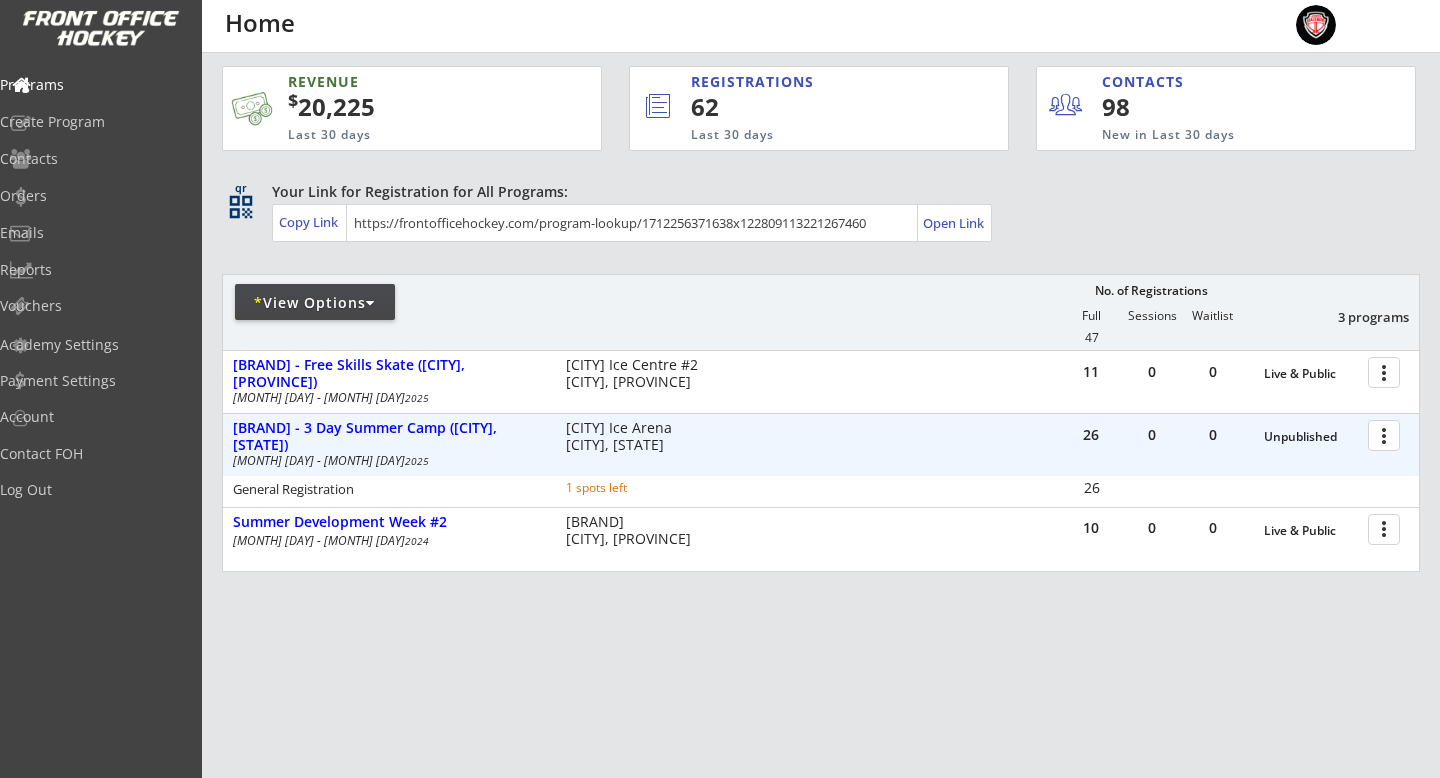 click at bounding box center [1387, 434] 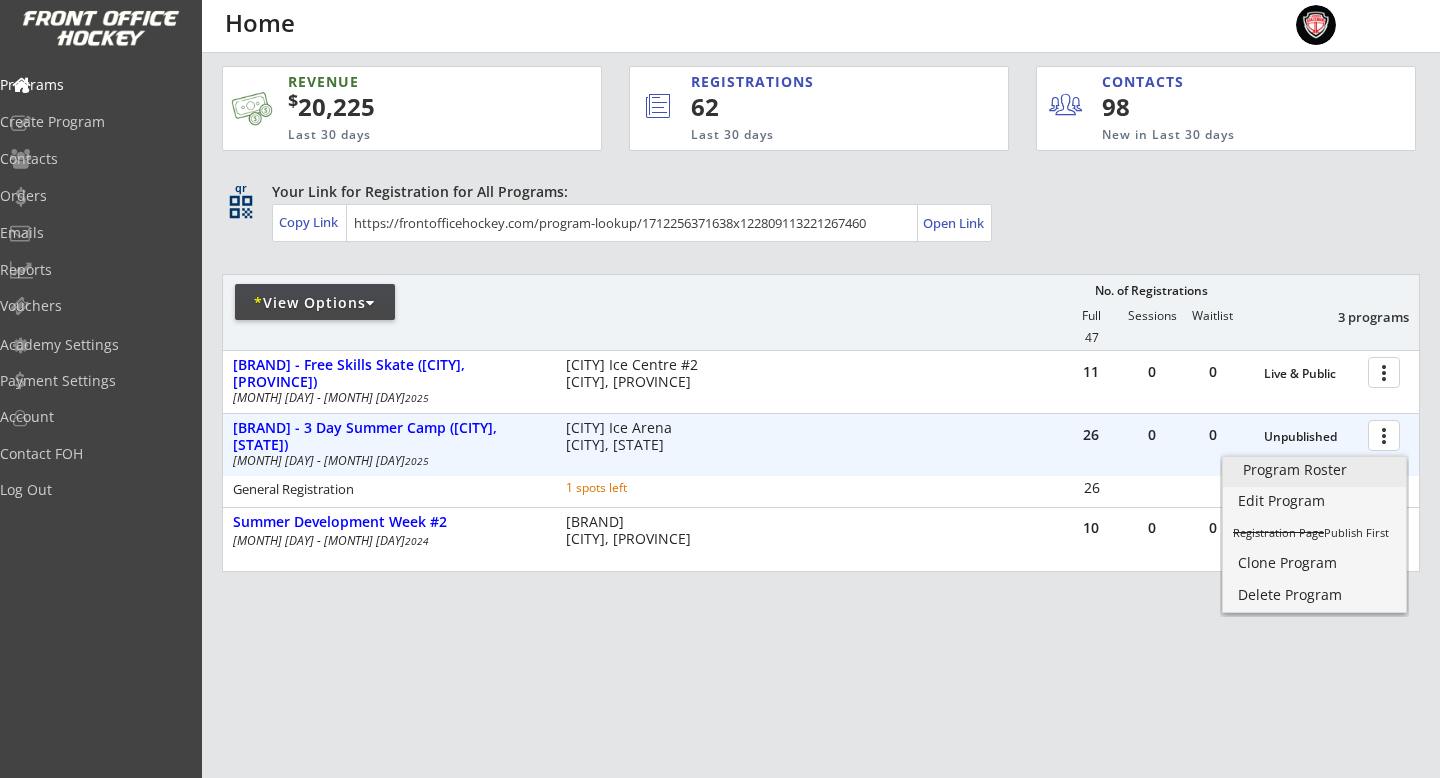 click on "Program Roster" at bounding box center [1314, 470] 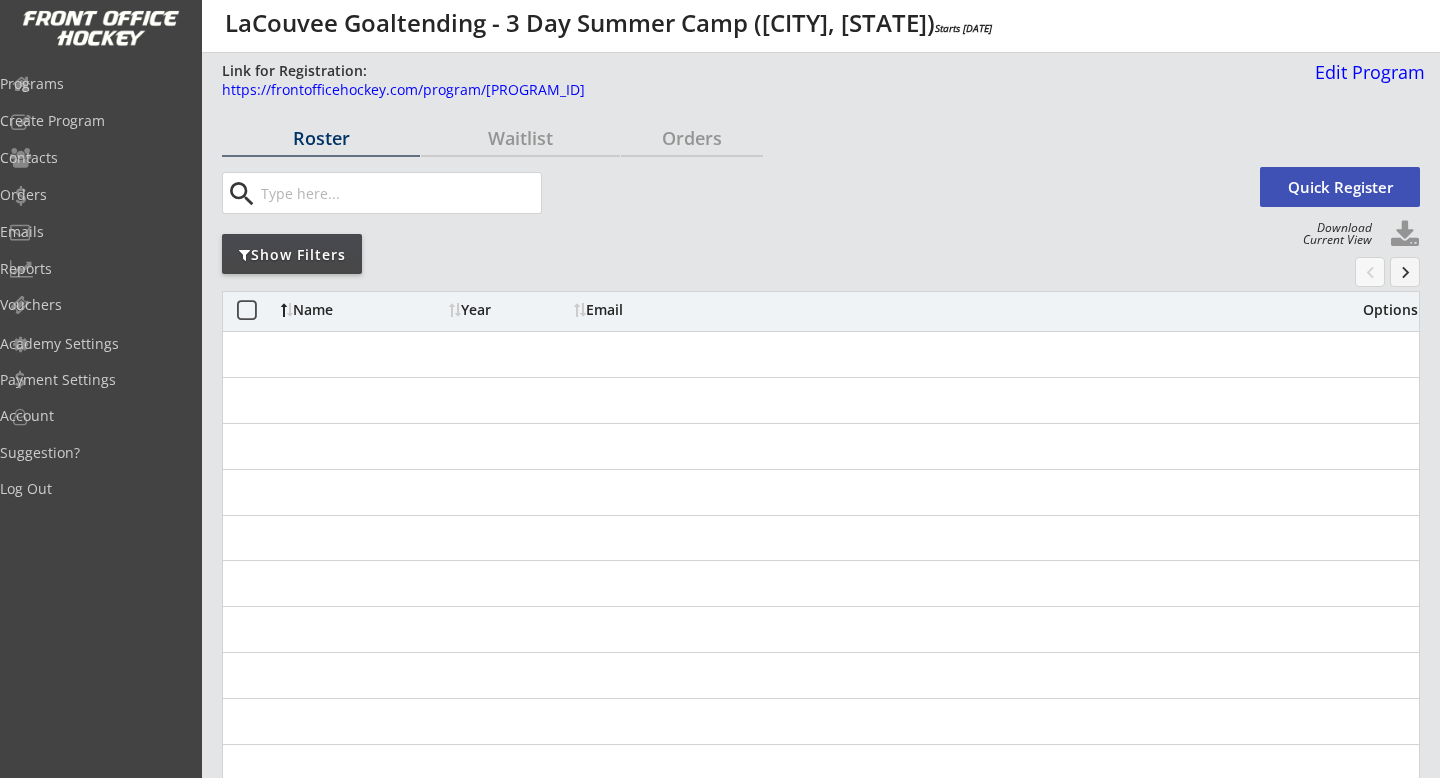 scroll, scrollTop: 0, scrollLeft: 0, axis: both 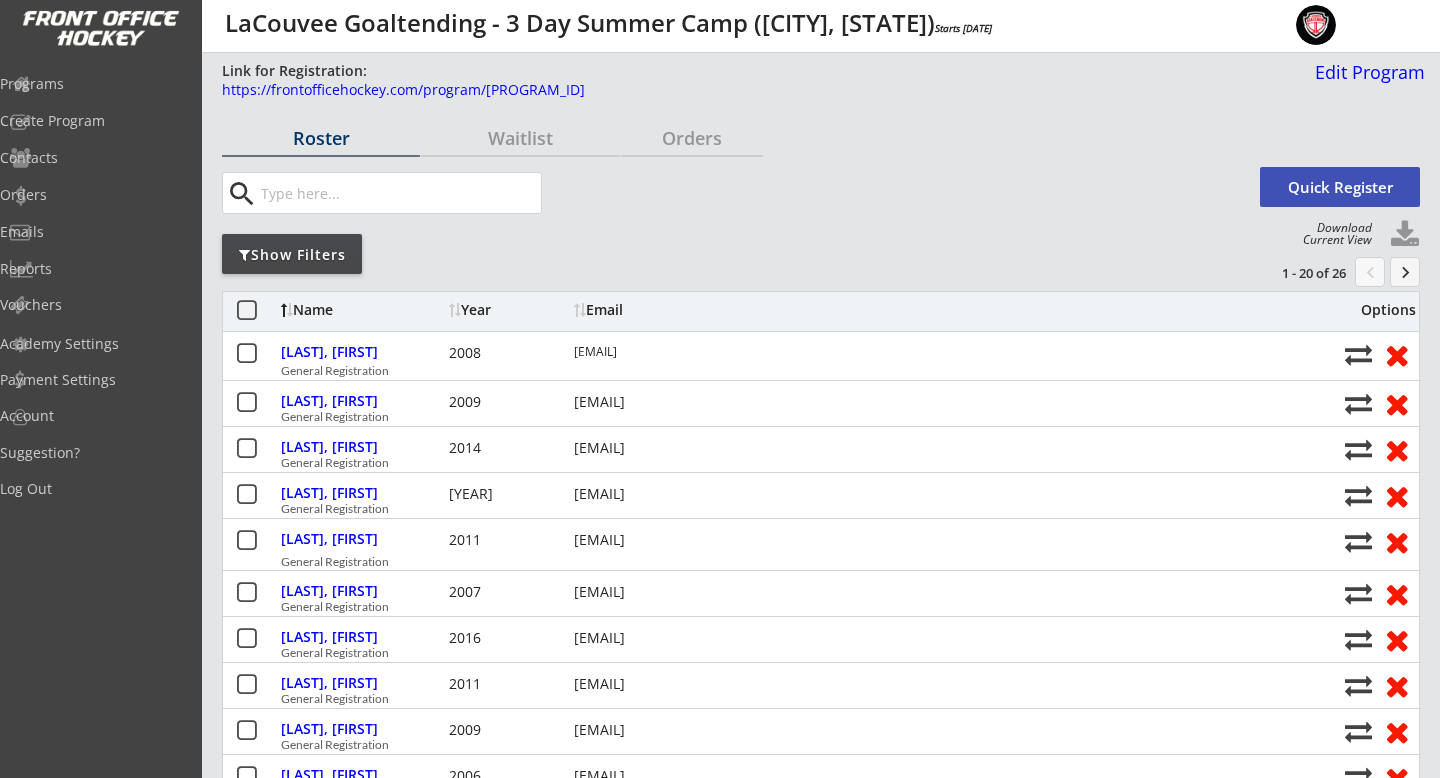 click on "https://frontofficehockey.com/program/[PROGRAM_ID]" at bounding box center (726, 90) 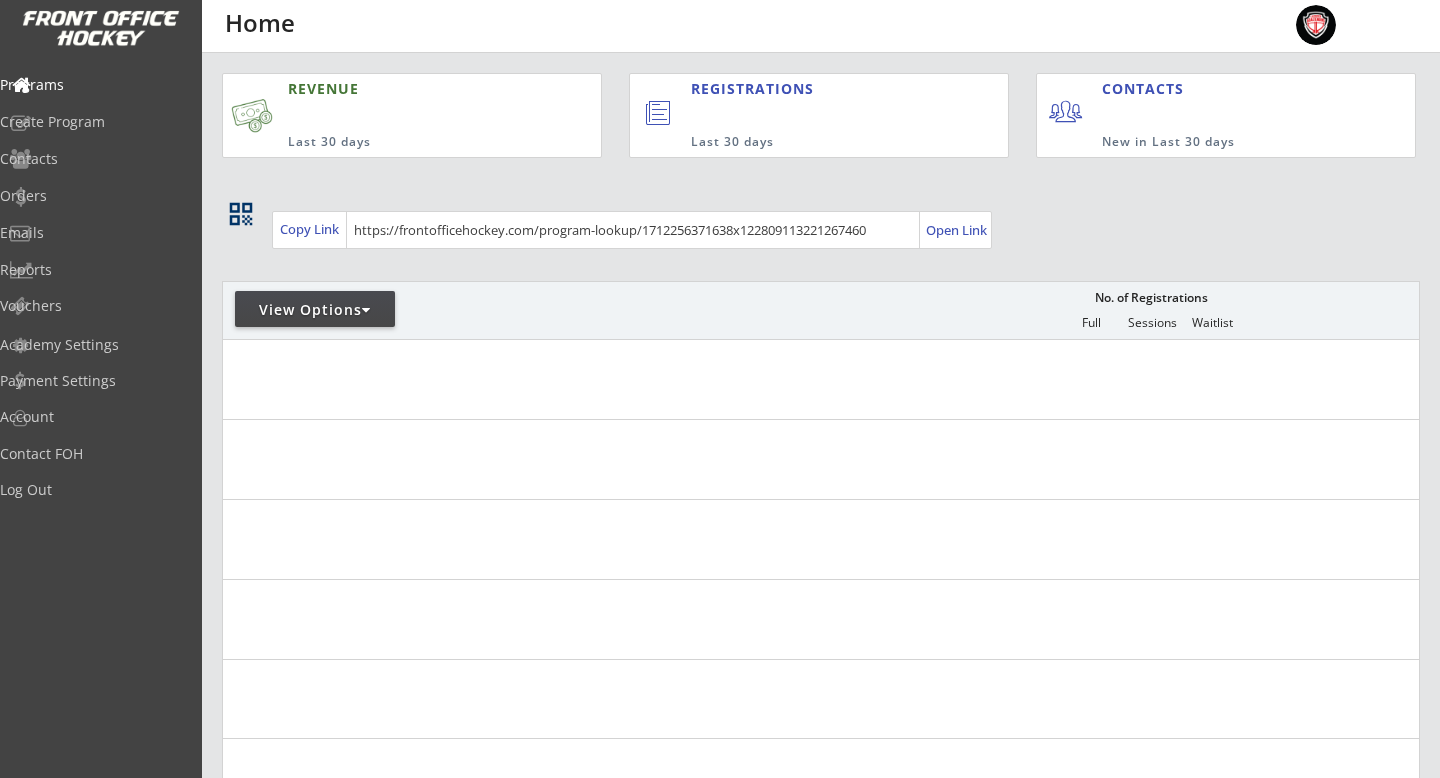 scroll, scrollTop: 60, scrollLeft: 0, axis: vertical 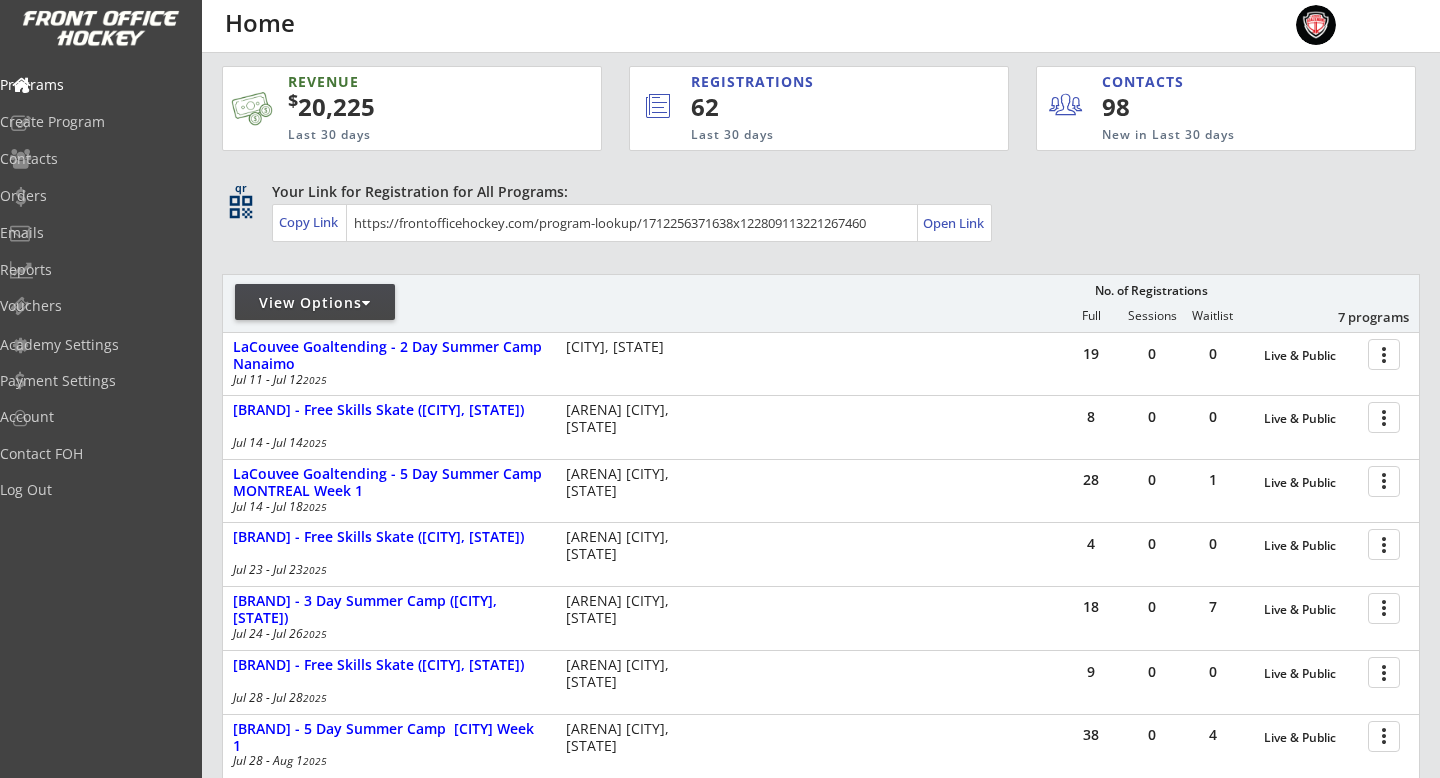 click on "View Options" at bounding box center [315, 303] 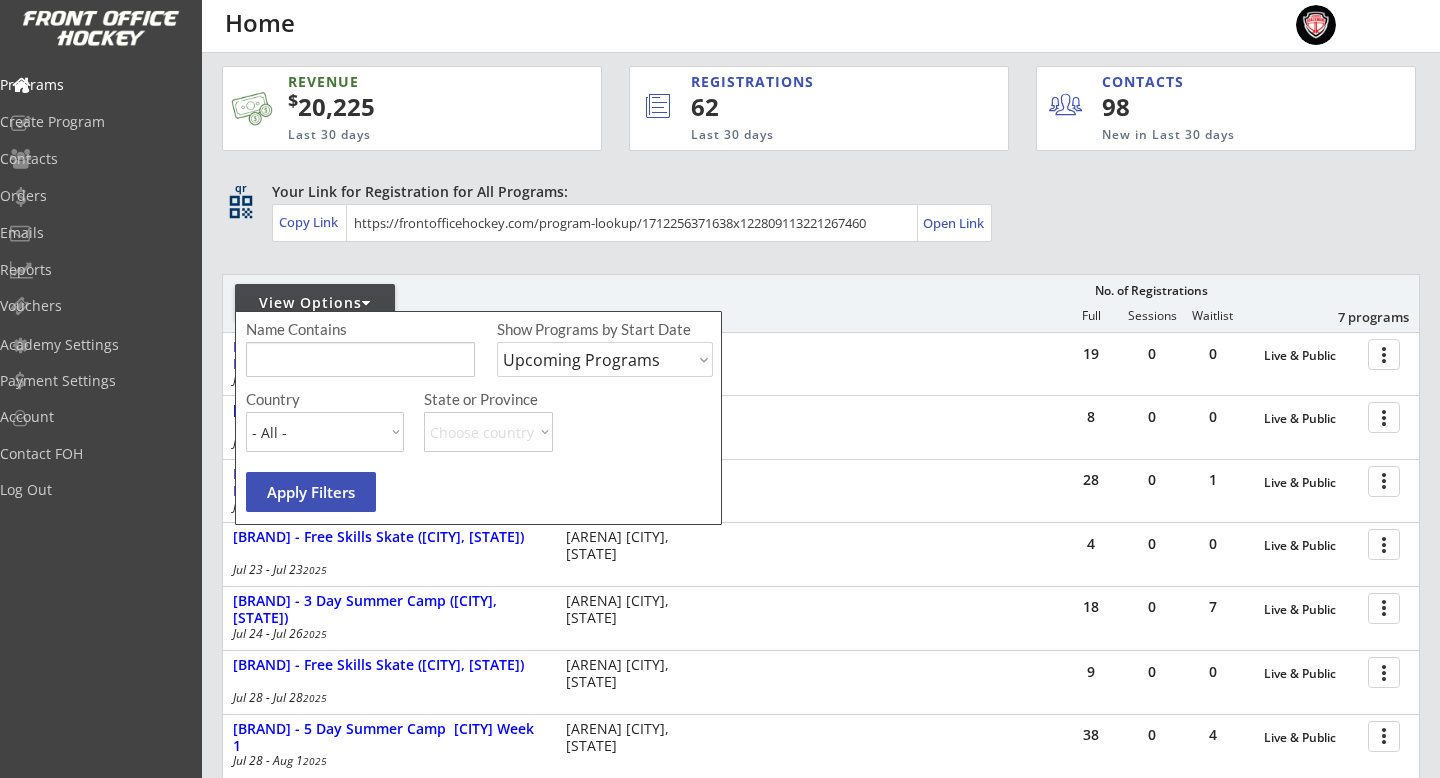 click on "Upcoming Programs Past Programs Specific Date Range" at bounding box center [605, 359] 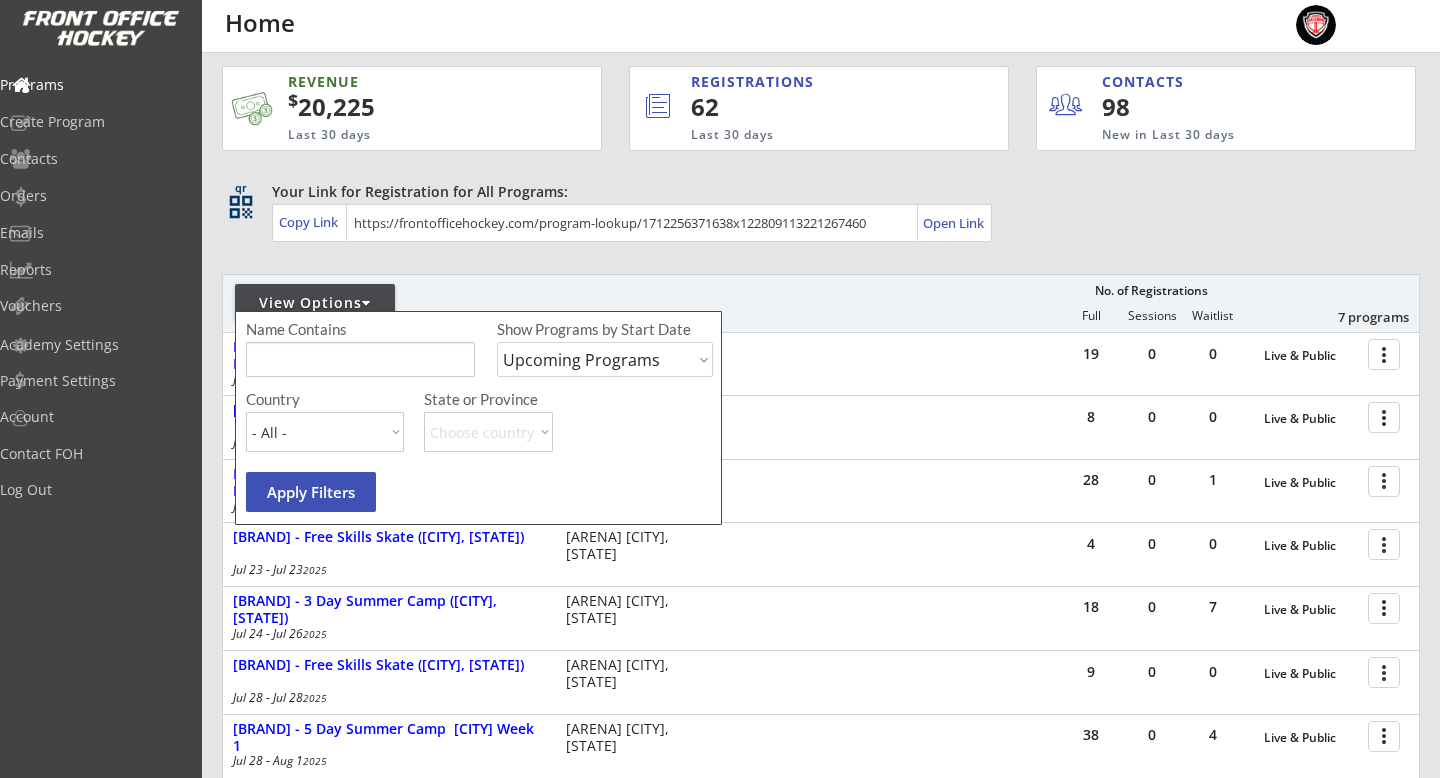 select on ""Past Programs"" 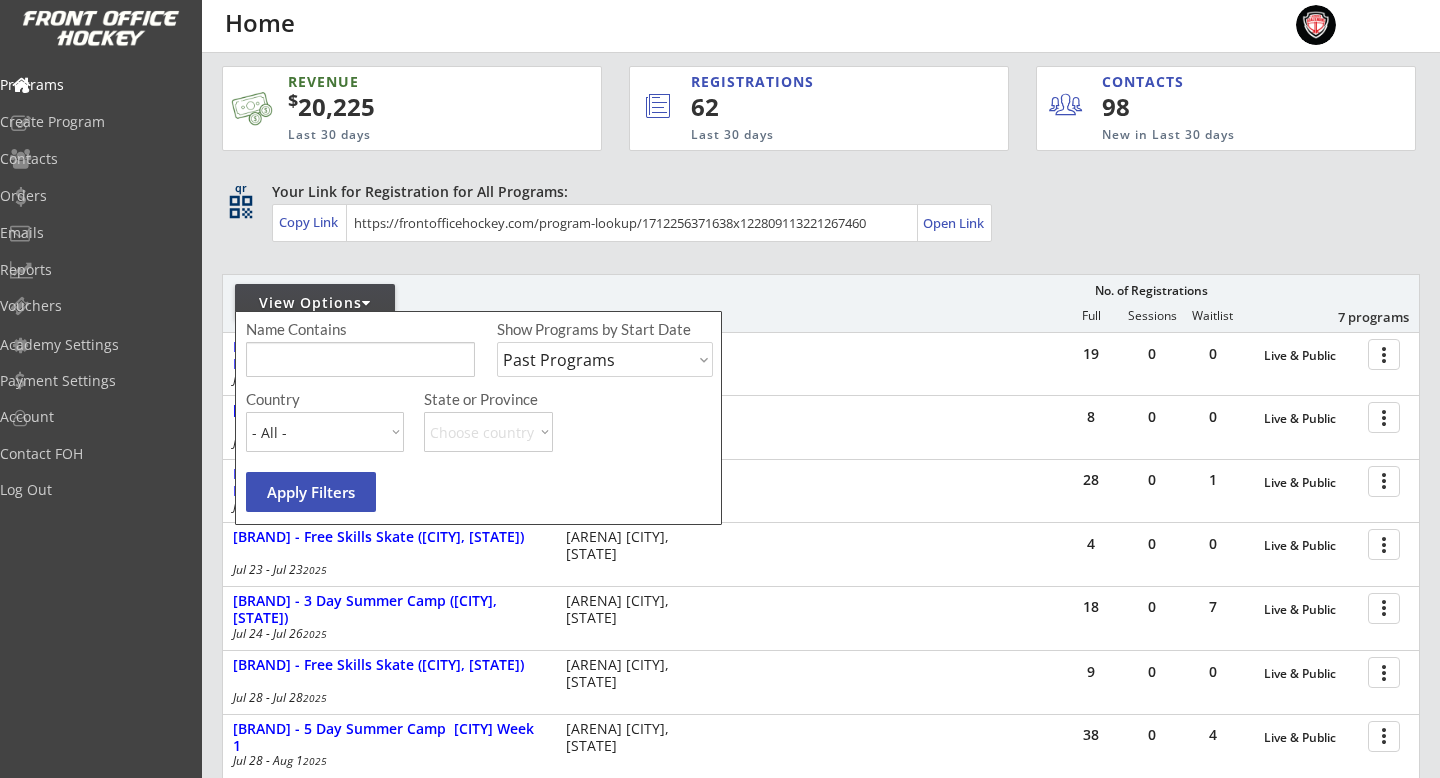 click on "Apply Filters" at bounding box center (311, 492) 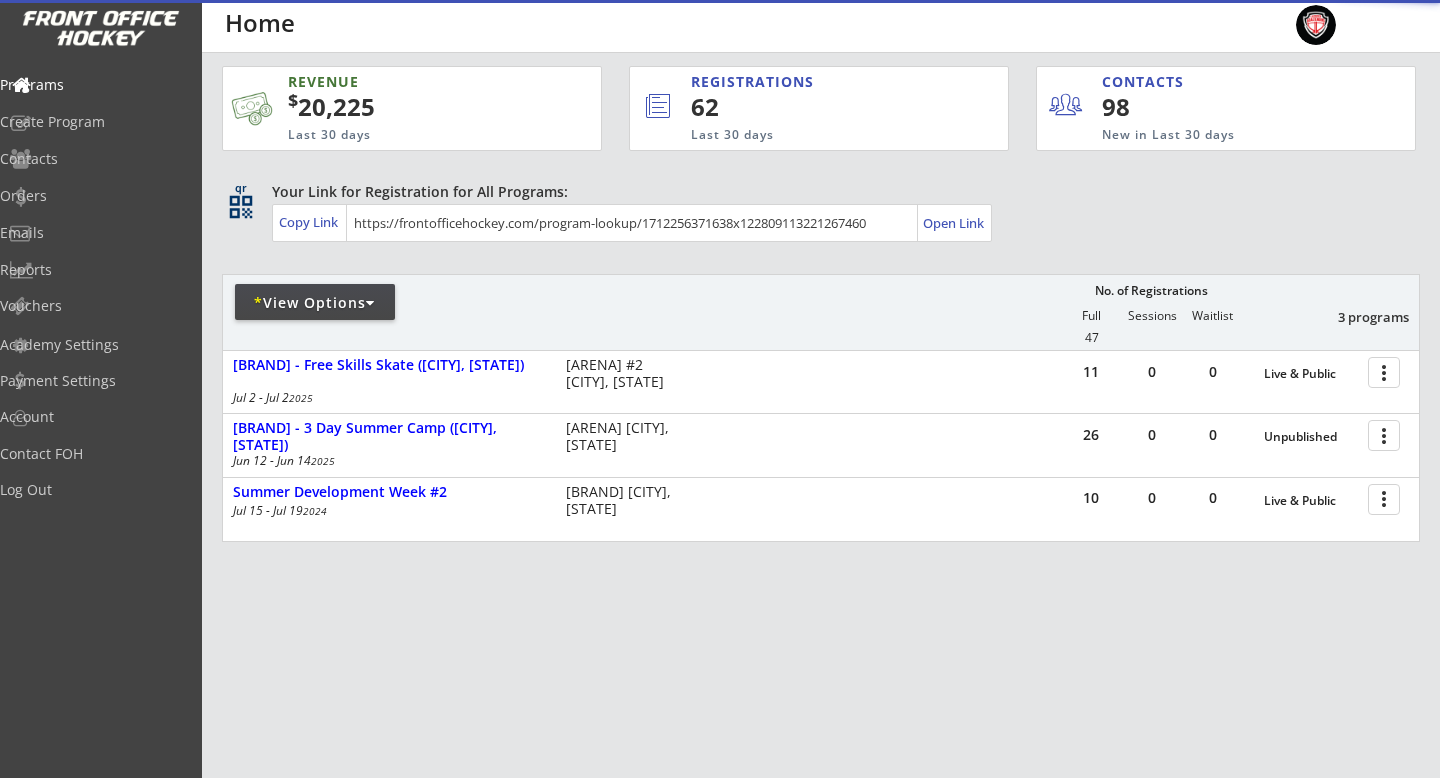 click on "REVENUE $  20,225 Last 30 days REGISTRATIONS 62 Last 30 days CONTACTS 98 New in Last 30 days qr qr_code Your Link for Registration for All Programs: Copy Link Open Link *  View Options   No. of Registrations Full Sessions Waitlist 3 programs 47
11 0 0 Live & Public more_vert LaCouvee Goaltending - Free Skills Skate (Nanaimo, BC) Jul 2 - Jul 2    2025 Nanaimo Ice Centre #2
Nanaimo, BC
26 0 0 Unpublished more_vert LaCouvee Goaltending - 3 Day Summer Camp (Columbus, Indiana)  Jun 12 - Jun 14    2025 Hamilton Ice Arena
Columbus, IN
10 0 0 Live & Public more_vert Summer Development Week #2 Jul 15 - Jul 19    2024 MyGoal Hockey
Dollard-des-Ormeaux, QC
4 0 0 Live & Public more_vert LaCouvee Goaltending - Free Skills Skate (Calgary, AB)  Jul 23 - Jul 23    2025 Northeast Sportsplex
Calgary, AB
18 0 7 Live & Public more_vert LaCouvee Goaltending - 3 Day Summer Camp (Calgary, Alberta)    Jul 24 - Jul 26    2025
9 0 0 Live & Public more_vert" at bounding box center [821, 408] 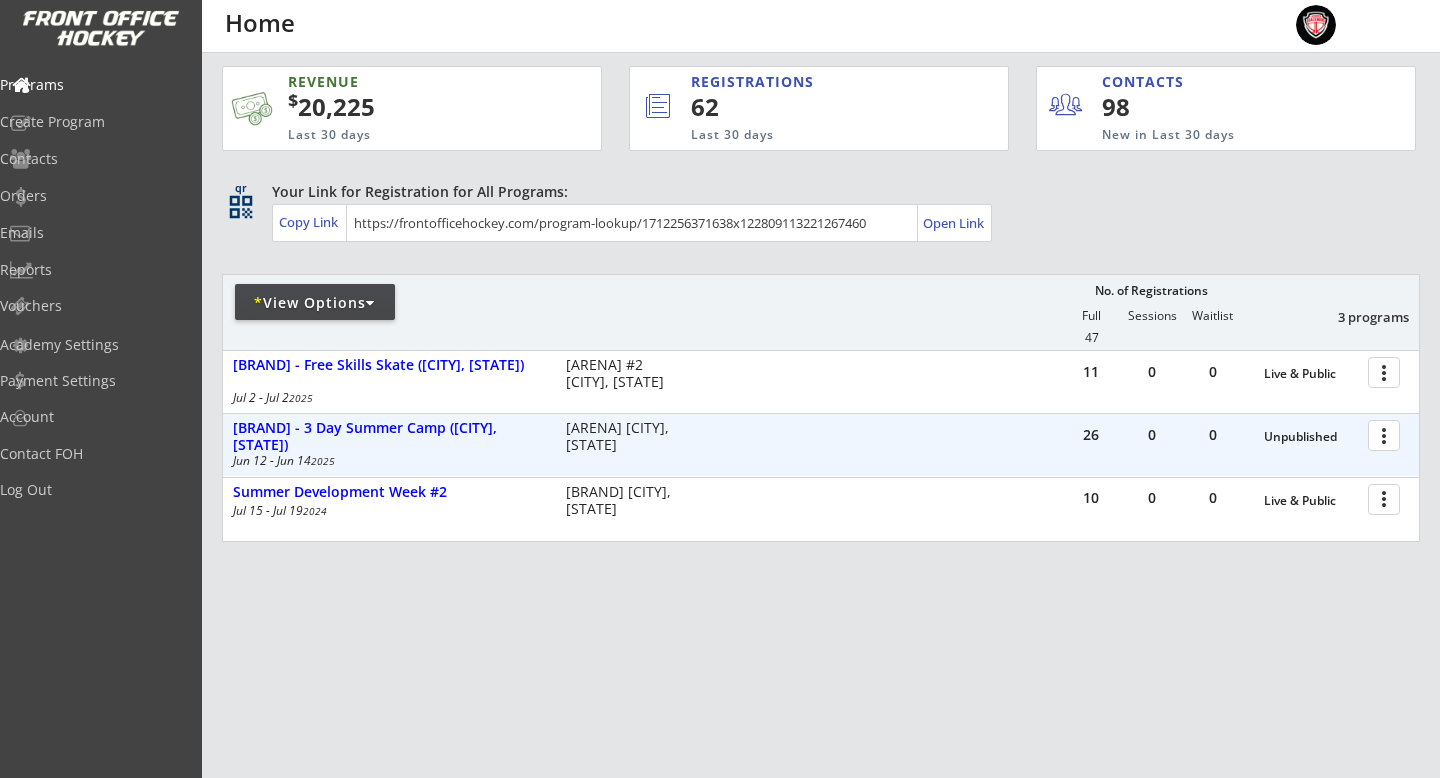 click at bounding box center [1387, 434] 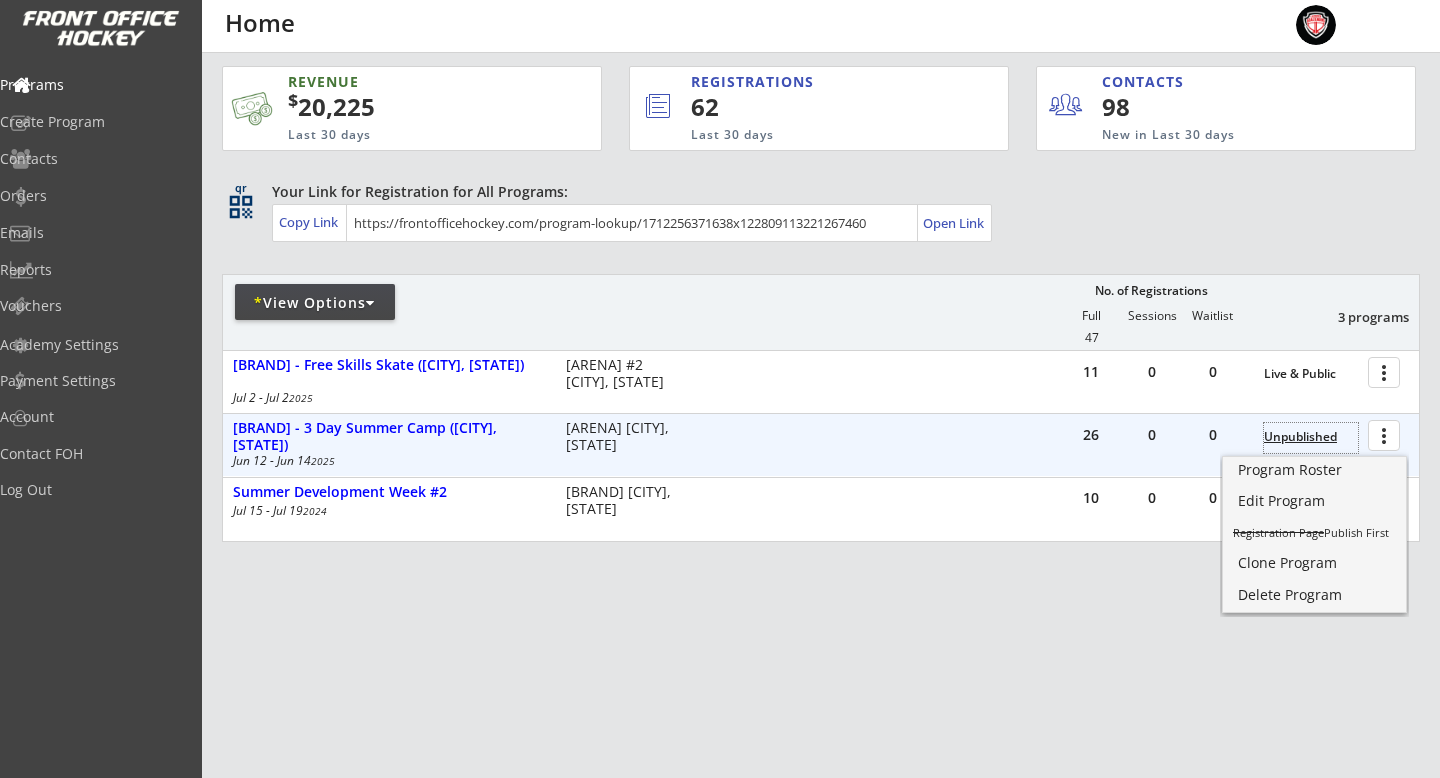 click on "Unpublished" at bounding box center (1311, 437) 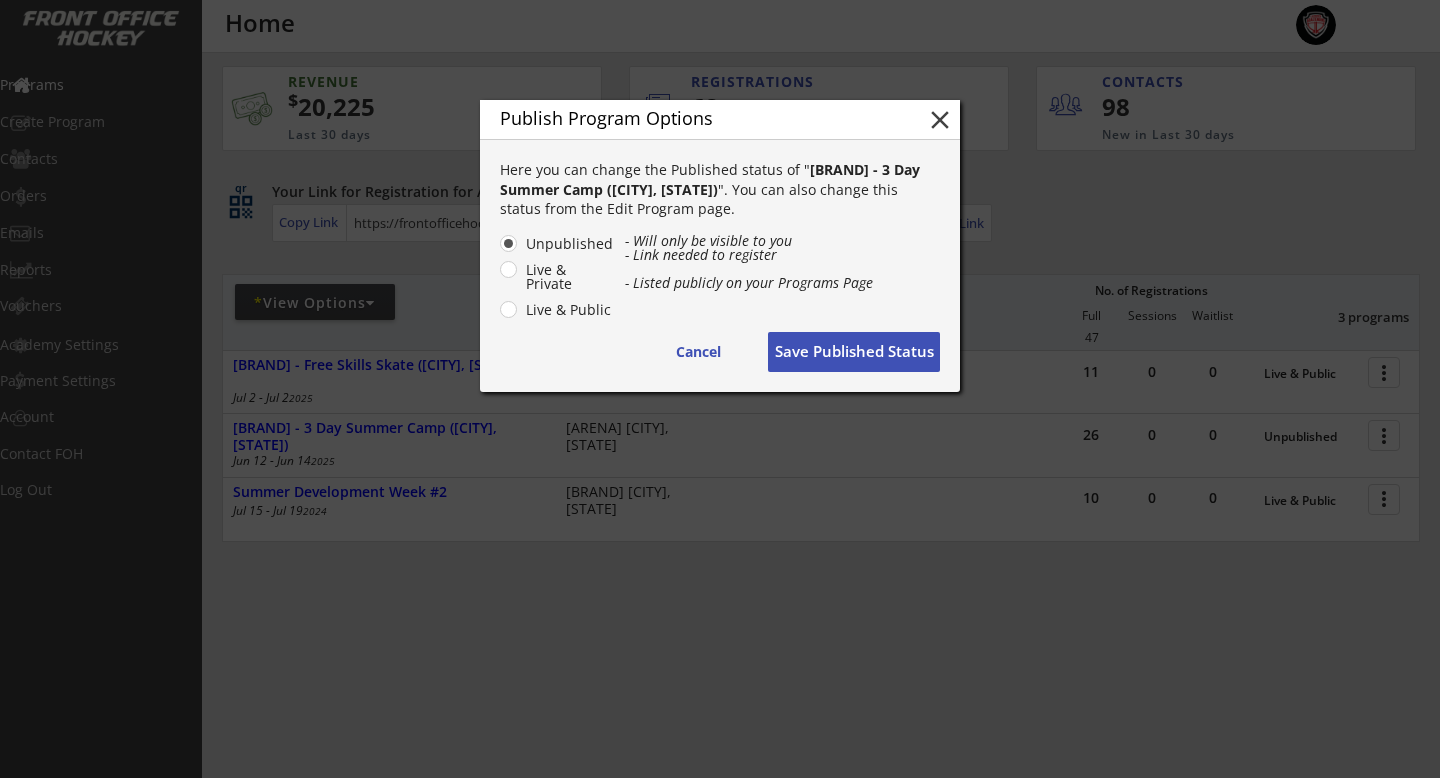 click on "Live & Public" at bounding box center [567, 310] 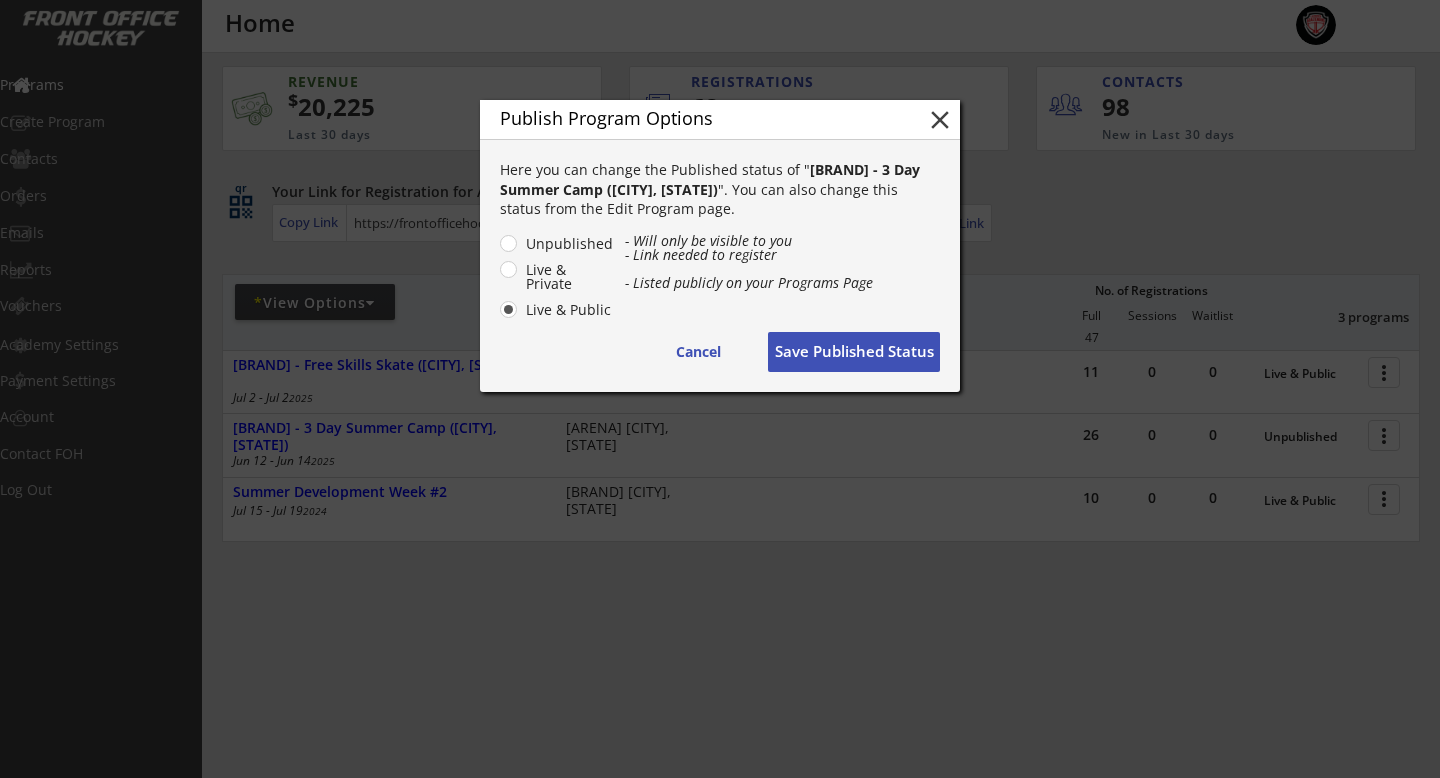 click on "Live & Private" at bounding box center (567, 277) 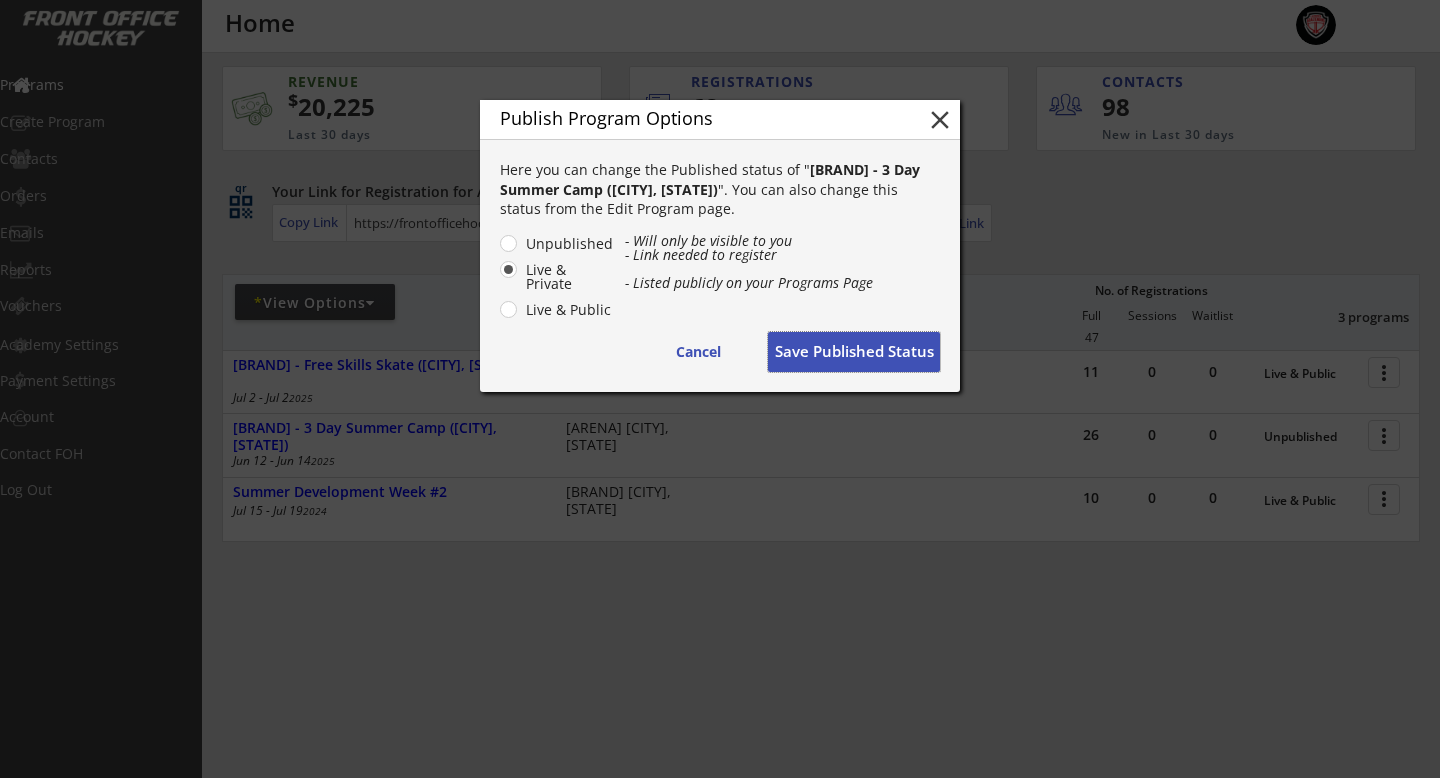 click on "Save Published Status" at bounding box center [854, 352] 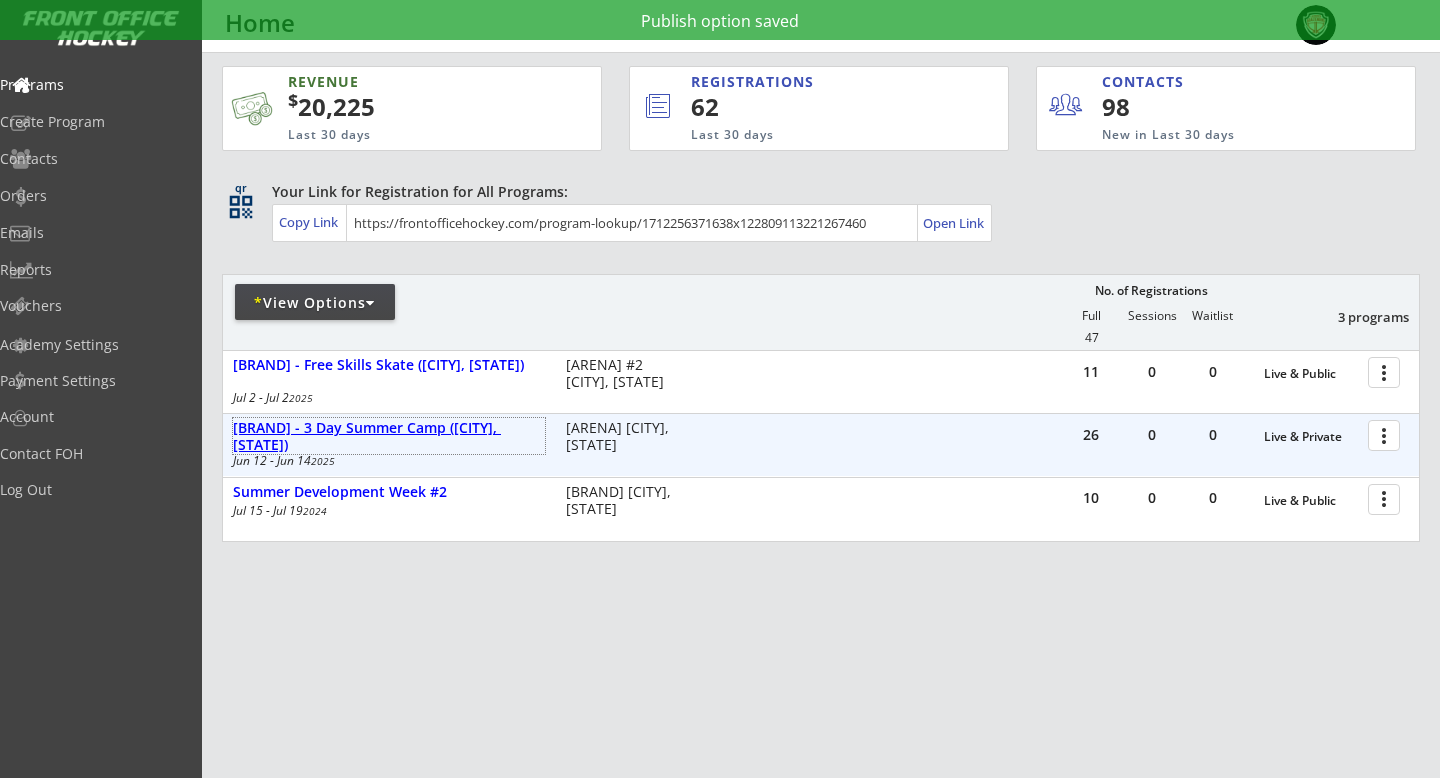 click on "LaCouvee Goaltending - 3 Day Summer Camp ([CITY], [STATE])" at bounding box center [389, 437] 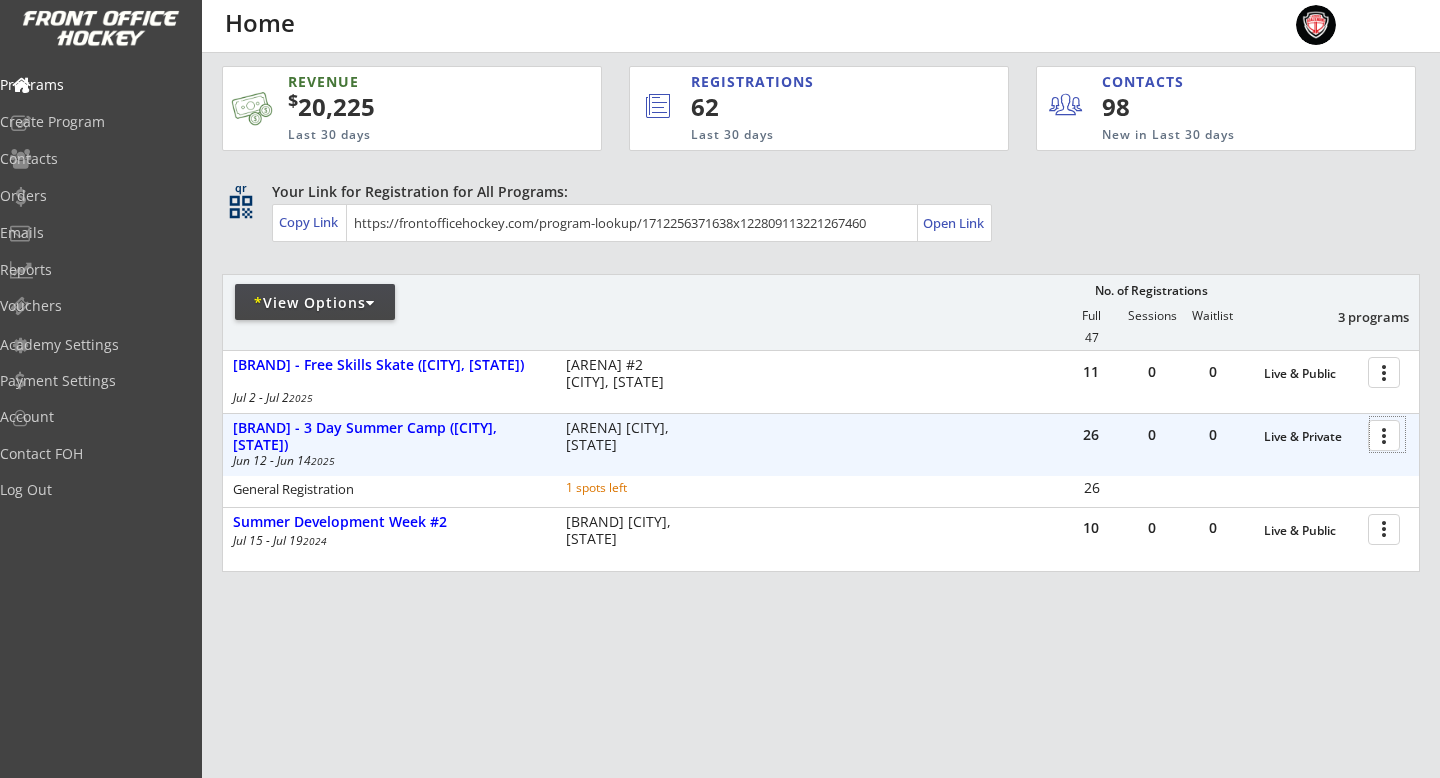 click at bounding box center [1387, 434] 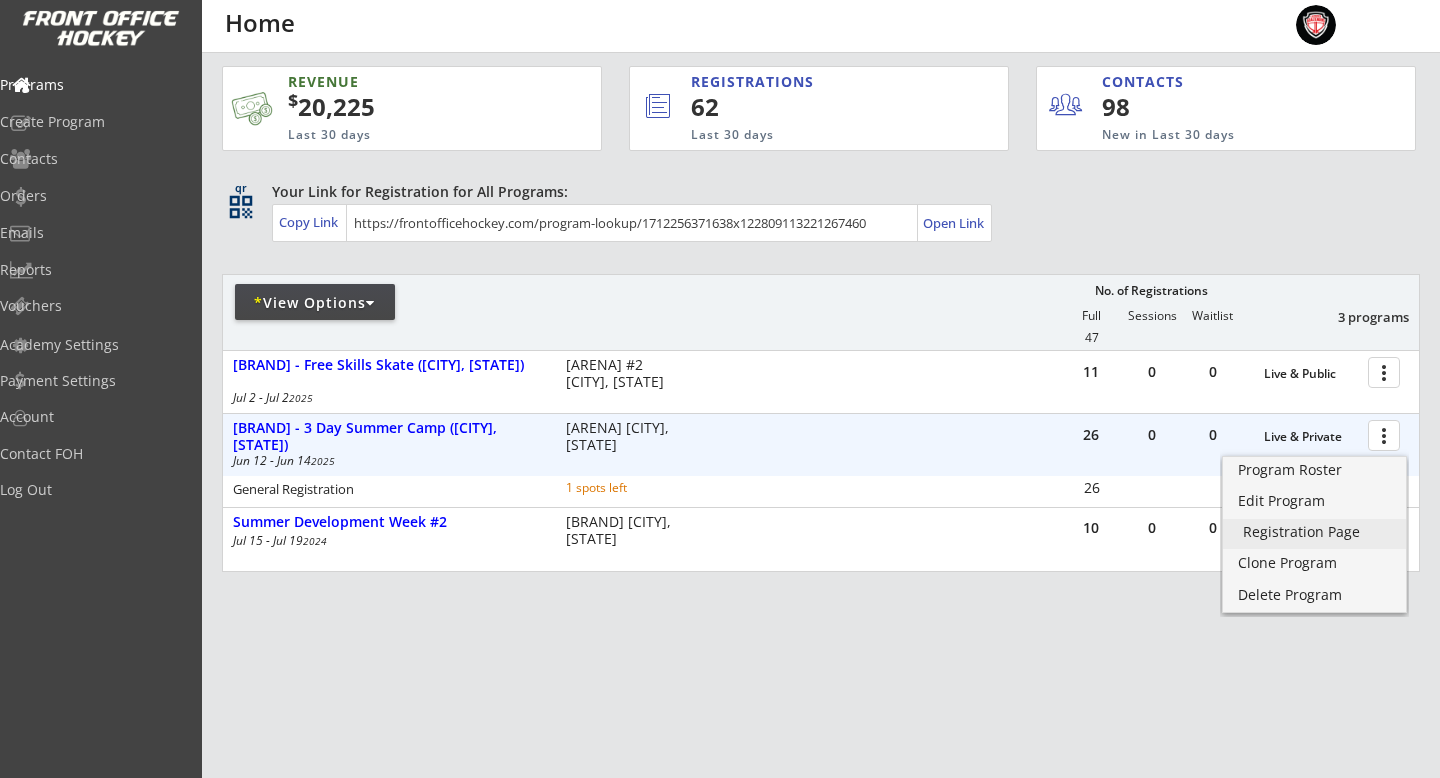 click on "Registration Page" at bounding box center (1314, 534) 